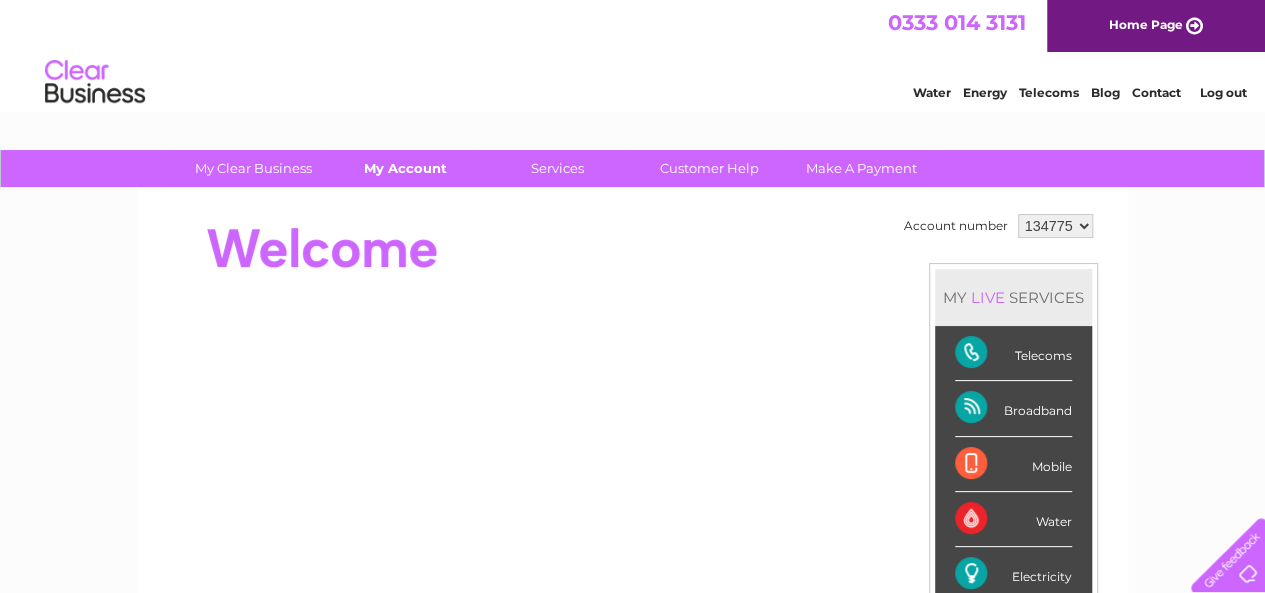 scroll, scrollTop: 0, scrollLeft: 0, axis: both 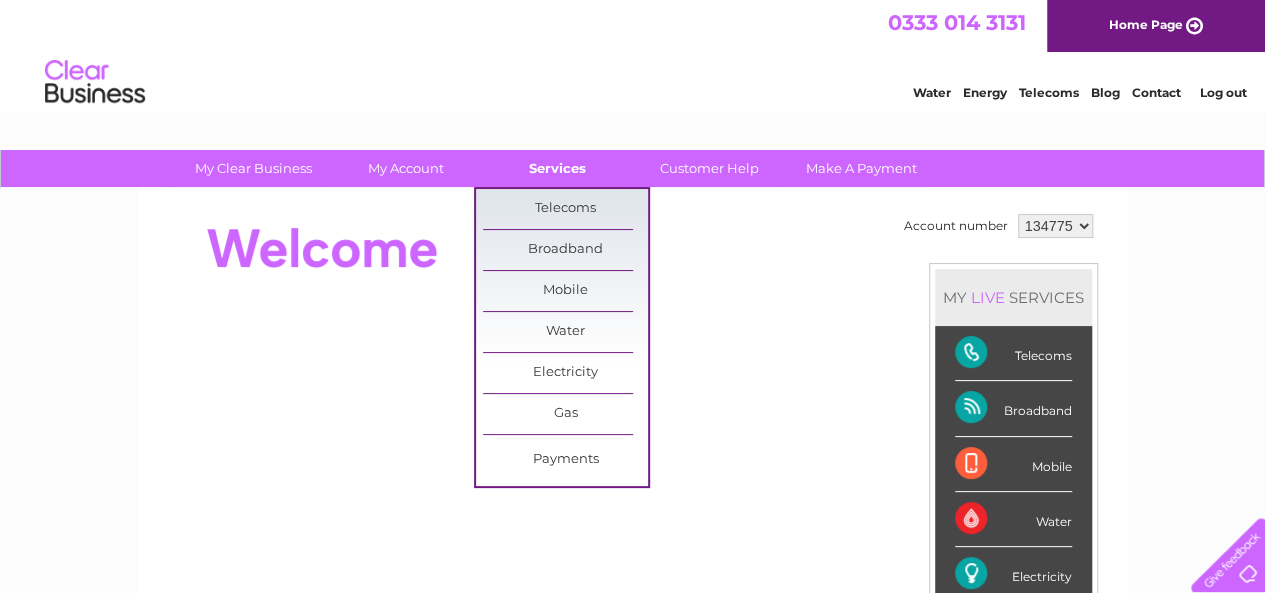 click on "Services" at bounding box center (557, 168) 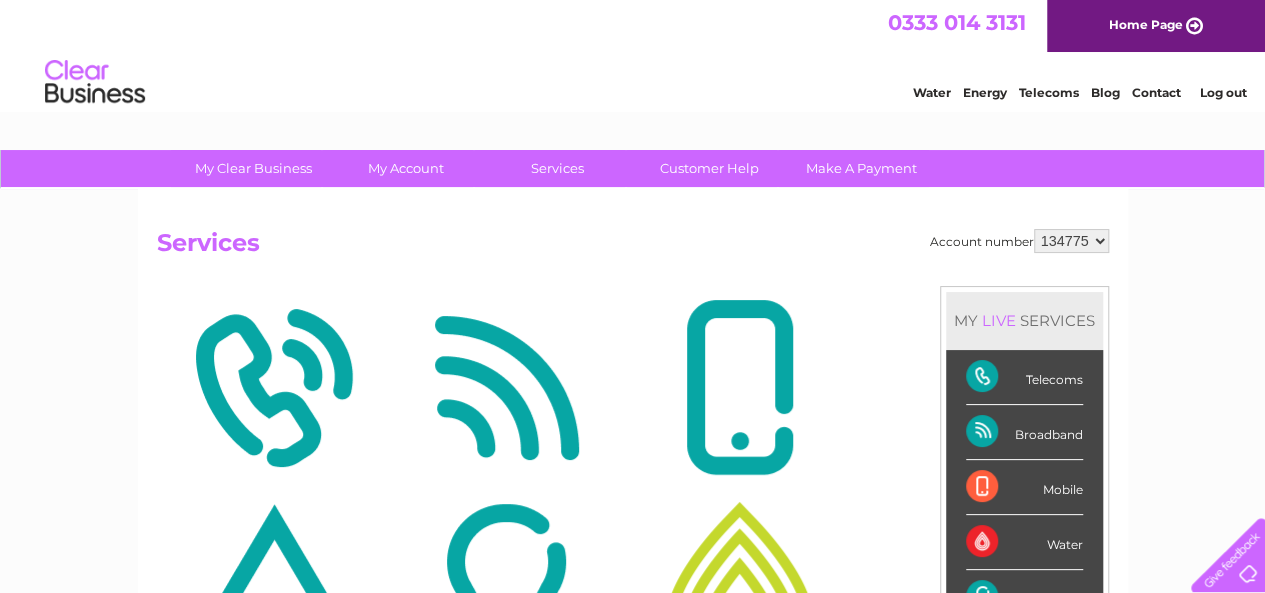 scroll, scrollTop: 0, scrollLeft: 0, axis: both 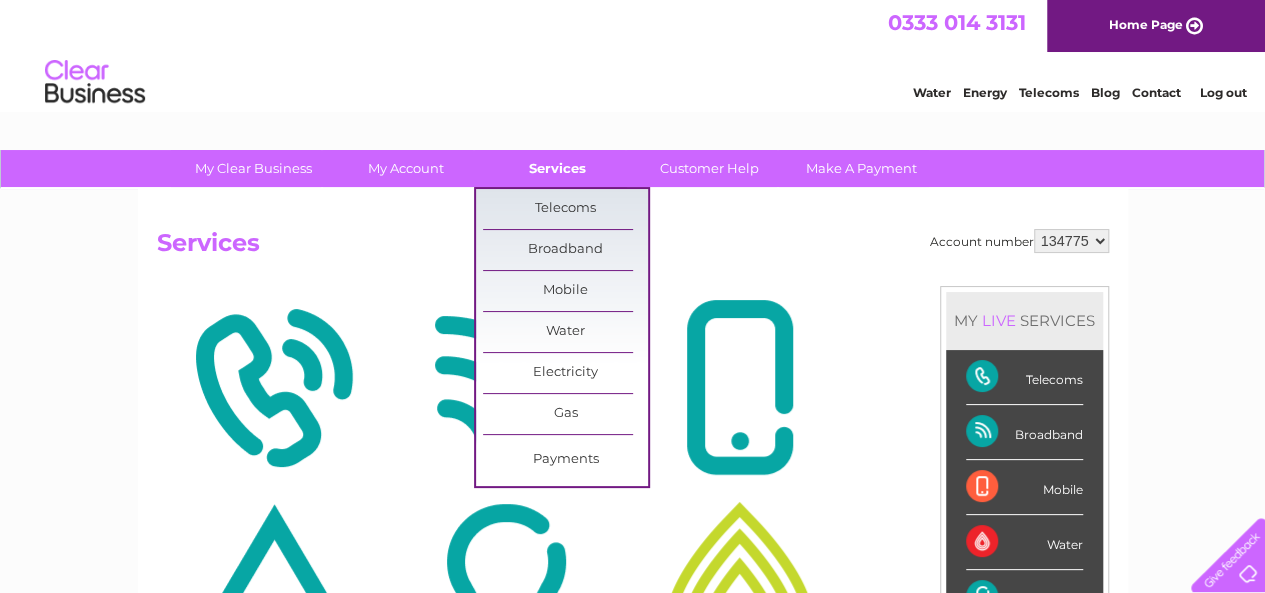 click on "Services" at bounding box center [557, 168] 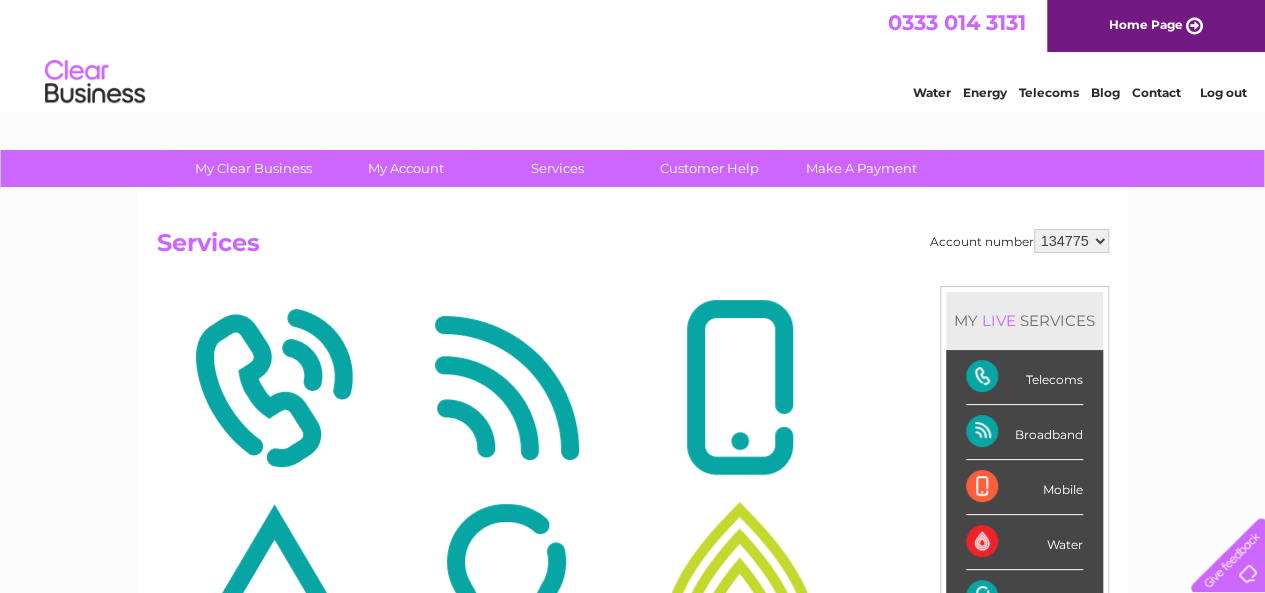 scroll, scrollTop: 0, scrollLeft: 0, axis: both 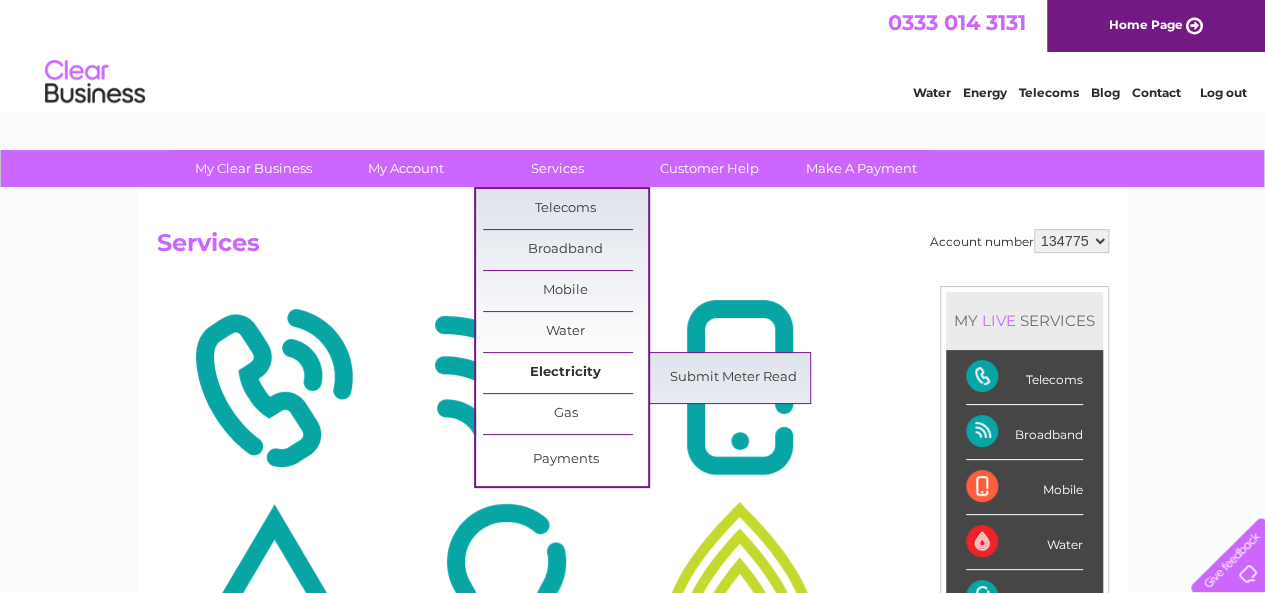 click on "Electricity" at bounding box center (565, 373) 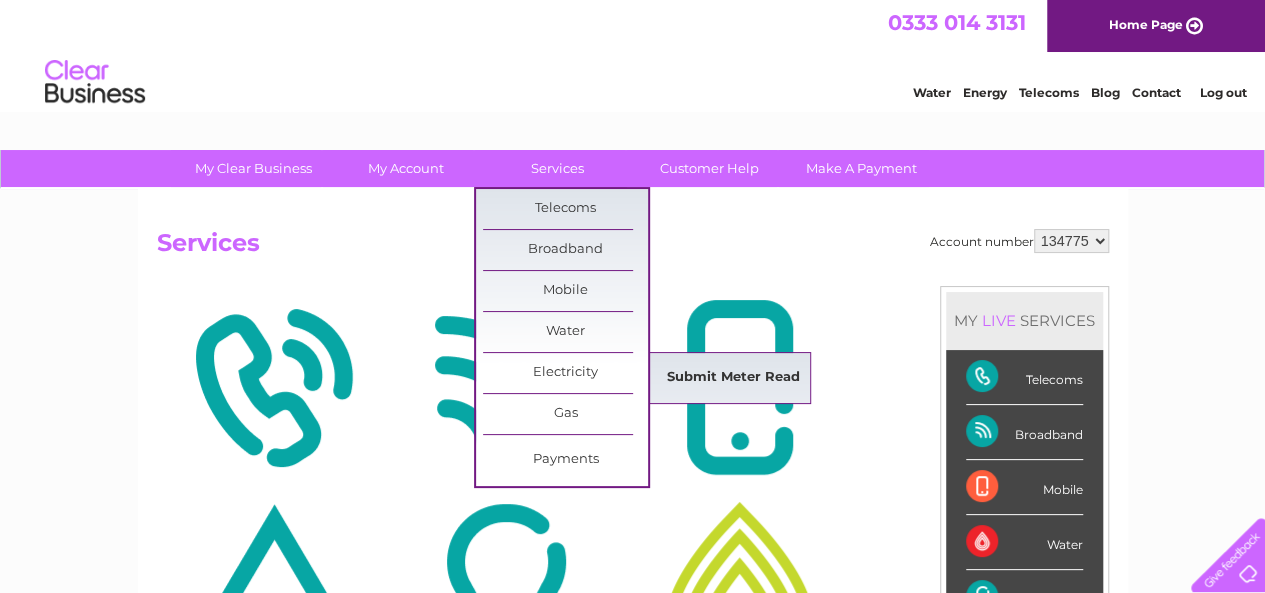 click on "Submit Meter Read" at bounding box center [733, 378] 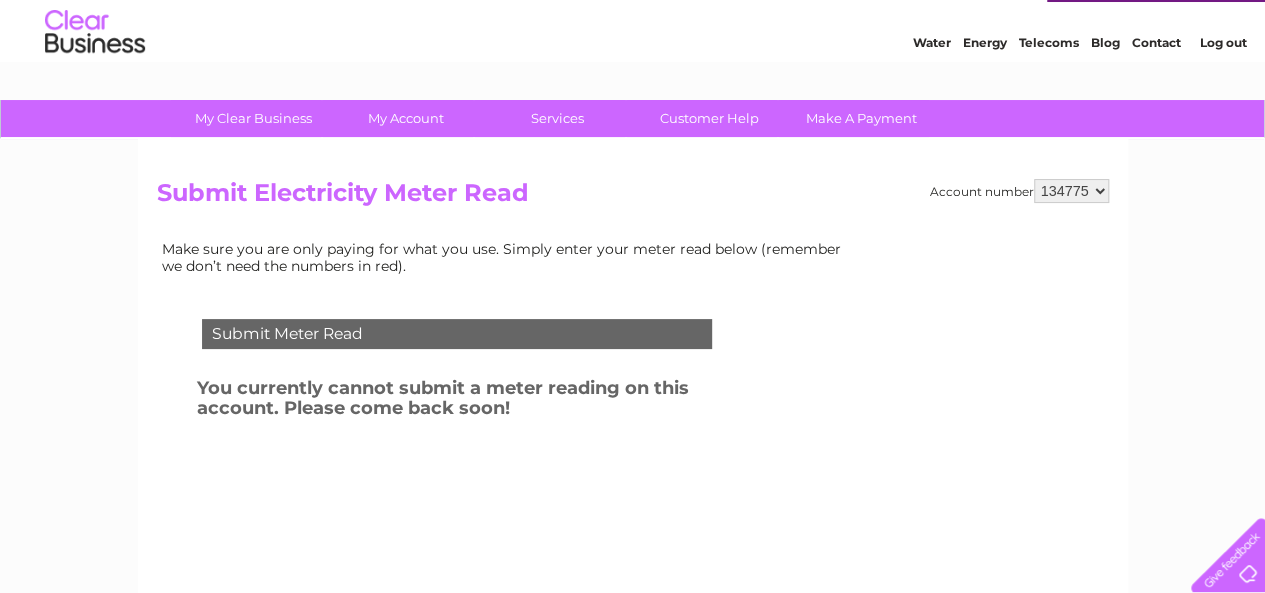 scroll, scrollTop: 0, scrollLeft: 0, axis: both 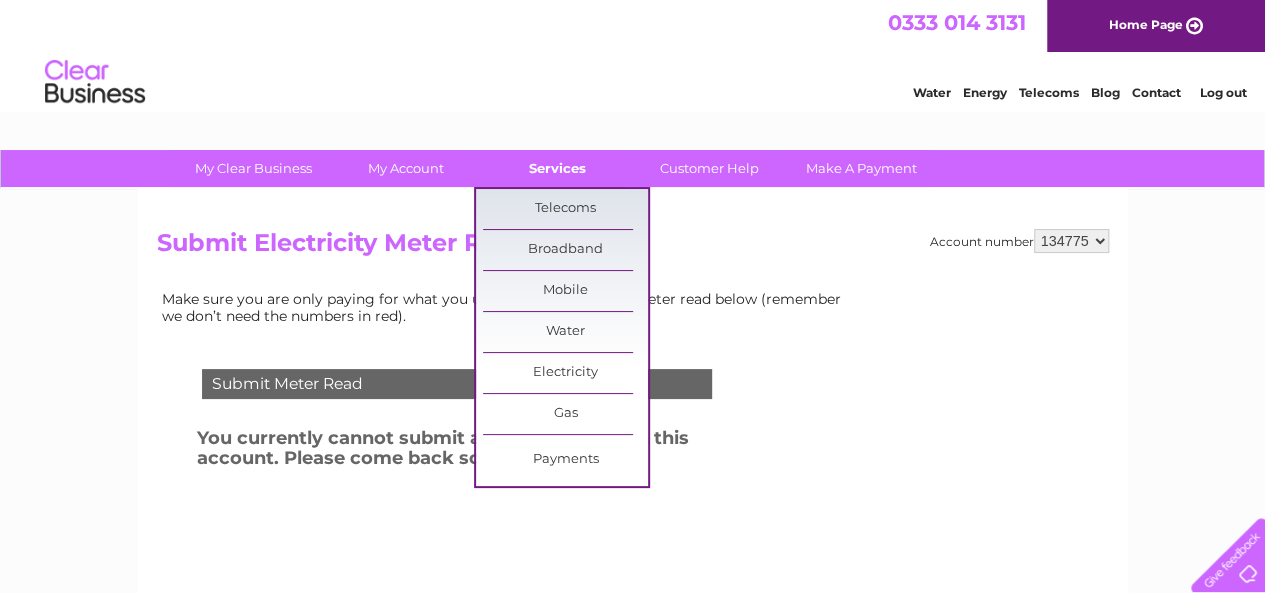 click on "Services" at bounding box center [557, 168] 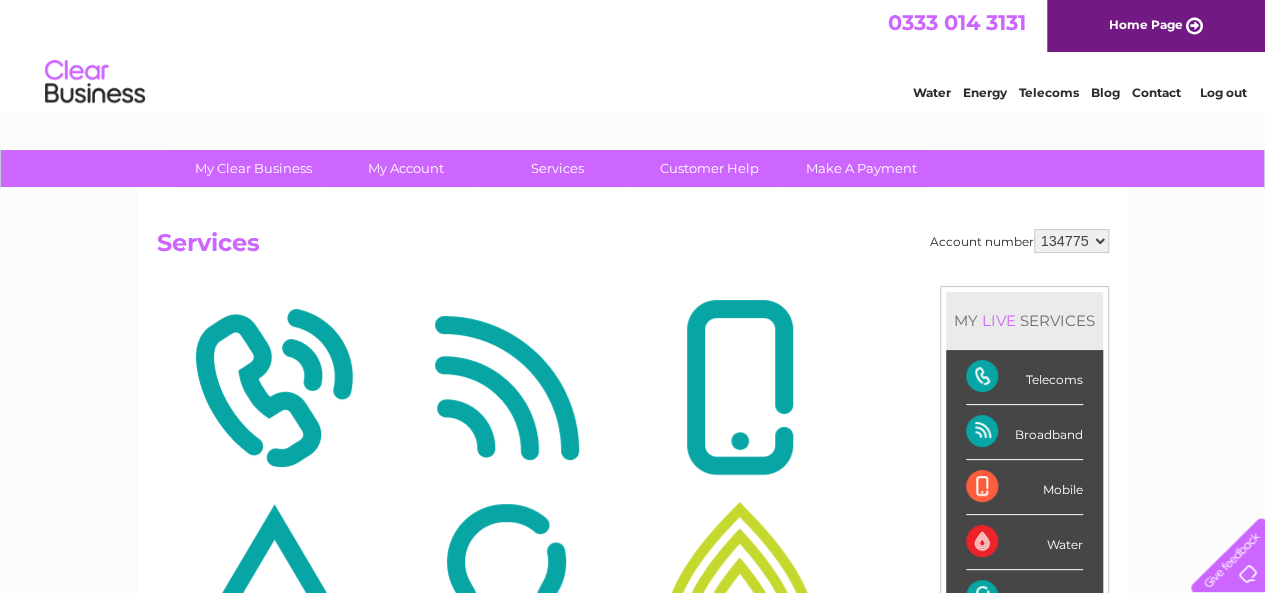 scroll, scrollTop: 0, scrollLeft: 0, axis: both 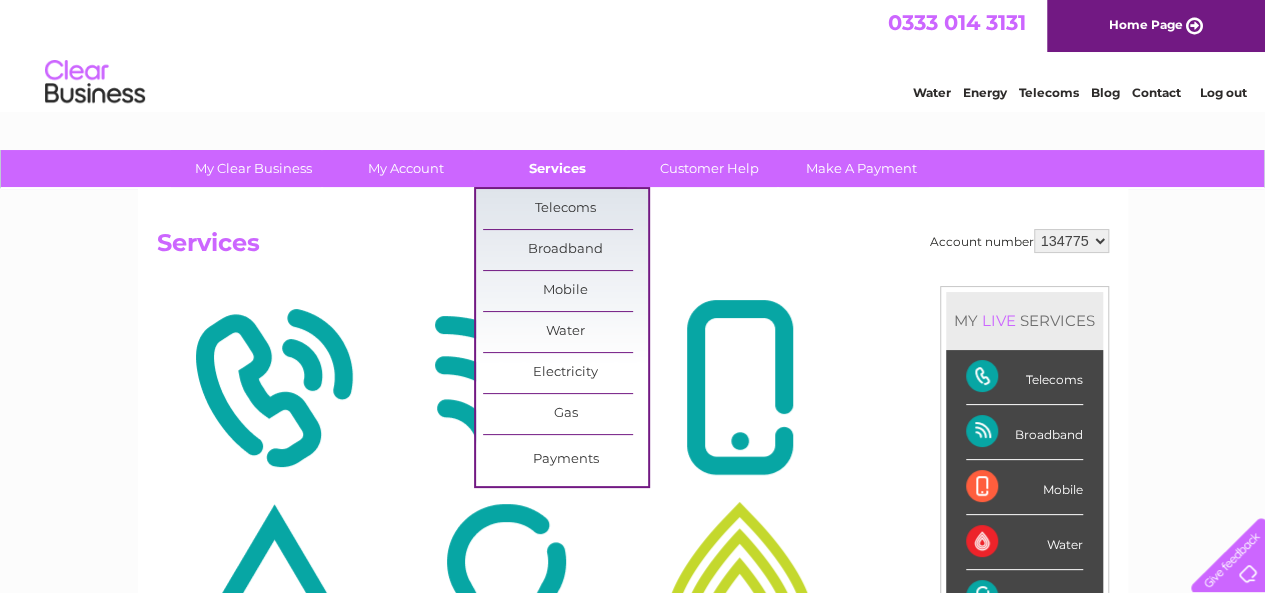 click on "Services" at bounding box center (557, 168) 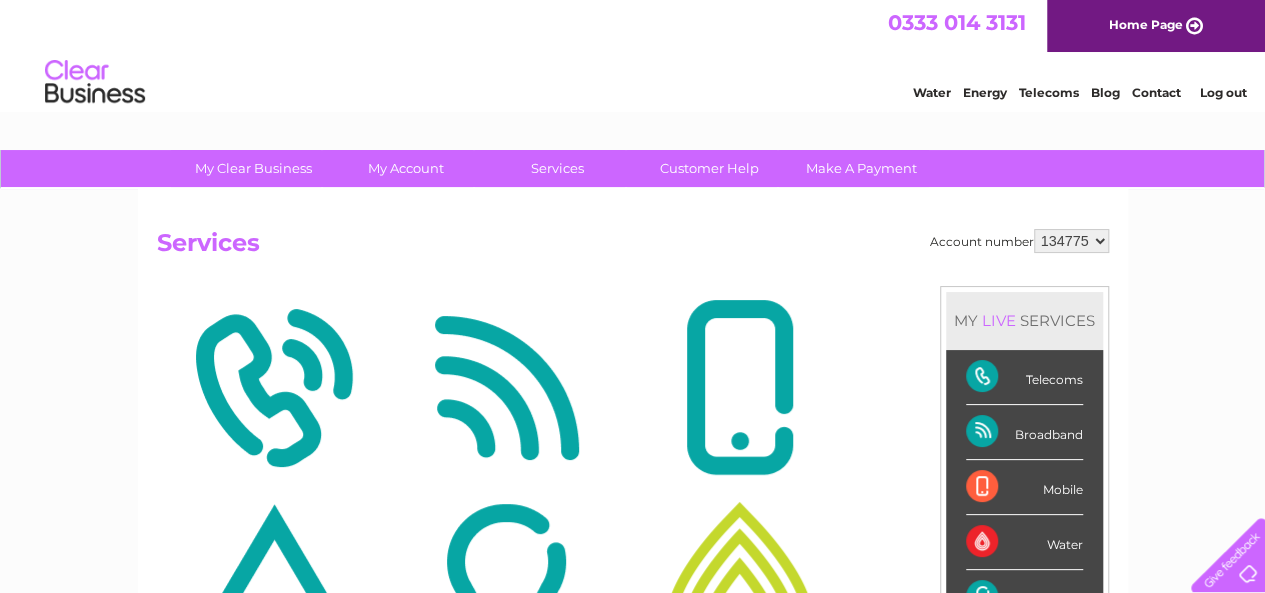 scroll, scrollTop: 0, scrollLeft: 0, axis: both 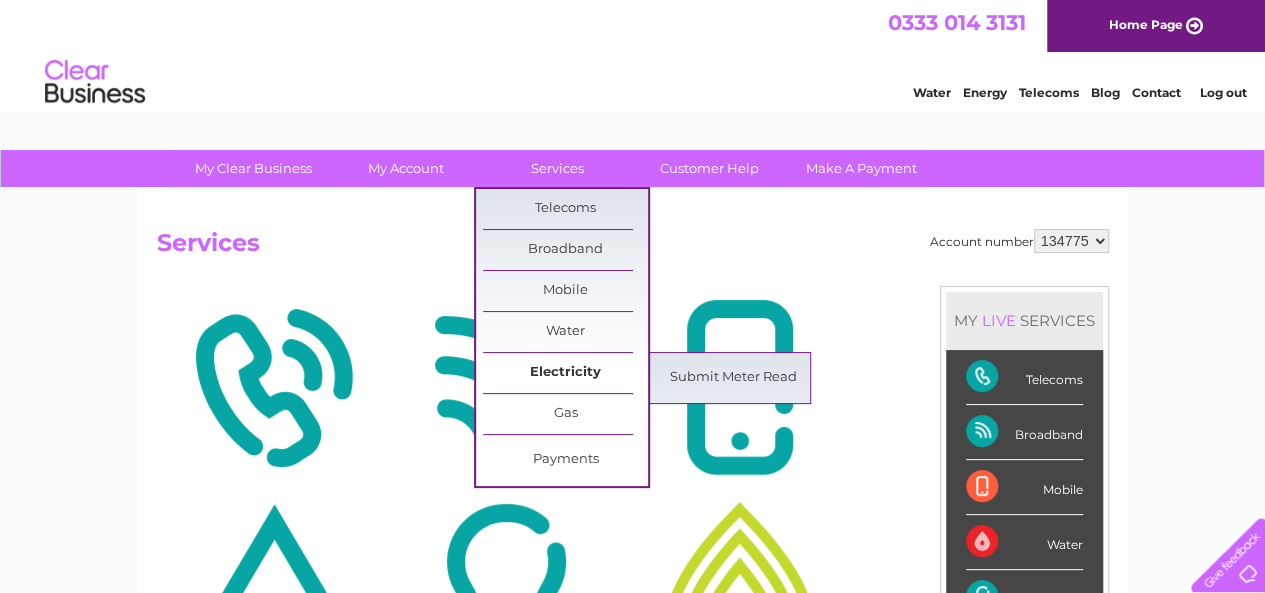 click on "Electricity" at bounding box center (565, 373) 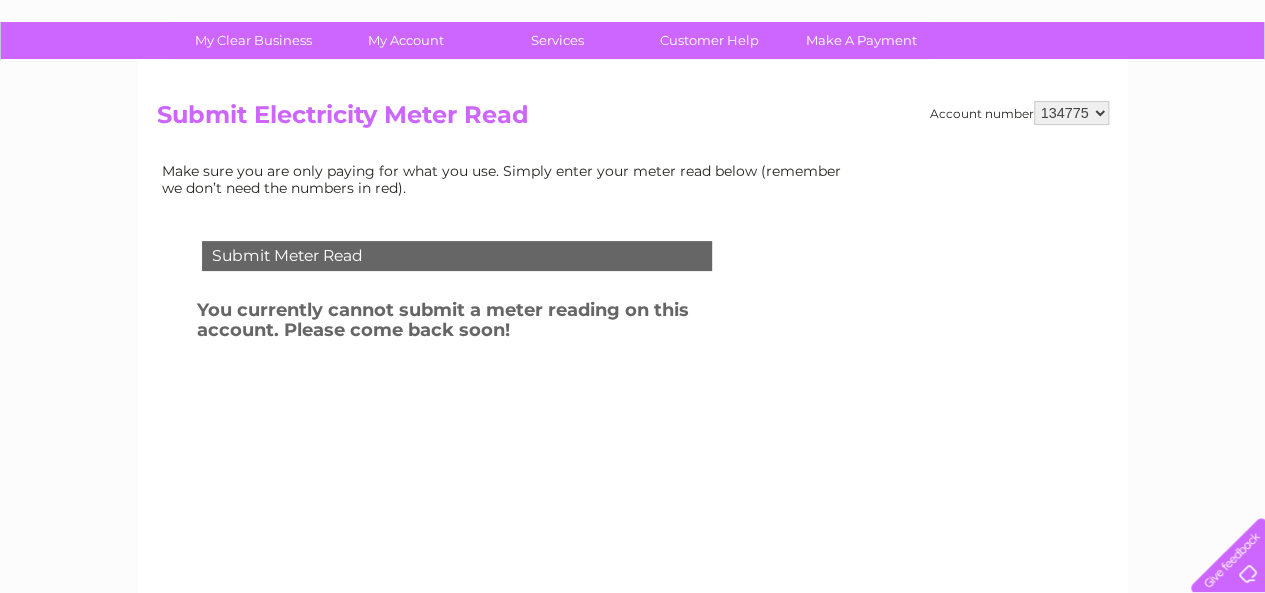 scroll, scrollTop: 0, scrollLeft: 0, axis: both 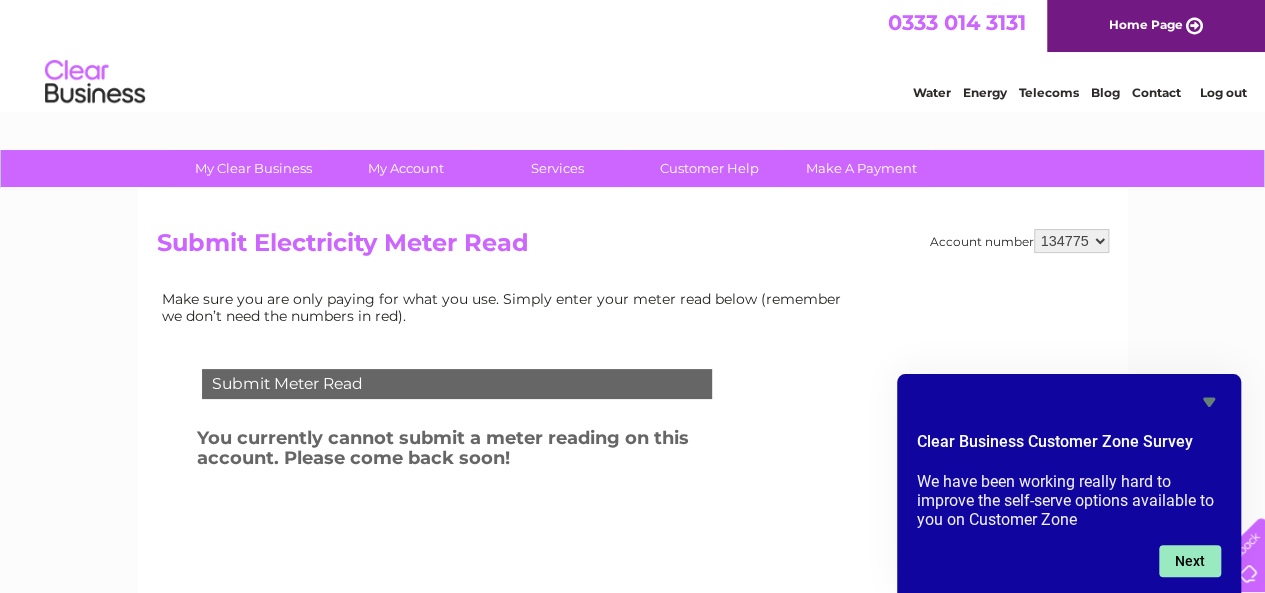 click on "Next" at bounding box center [1190, 561] 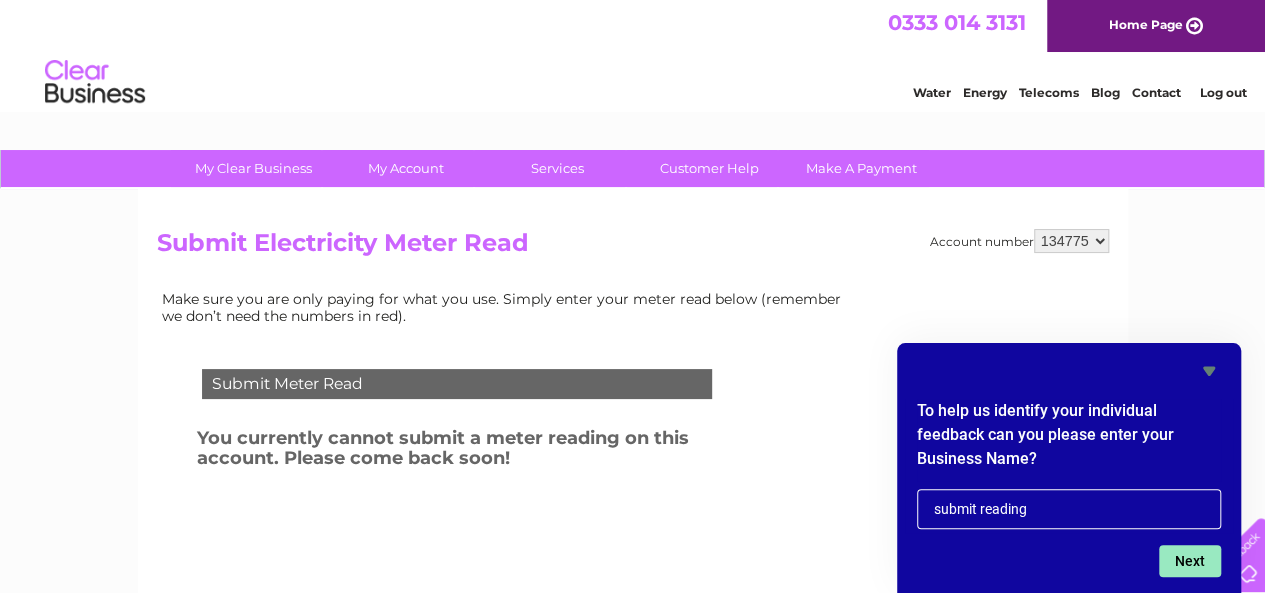 type on "submit reading" 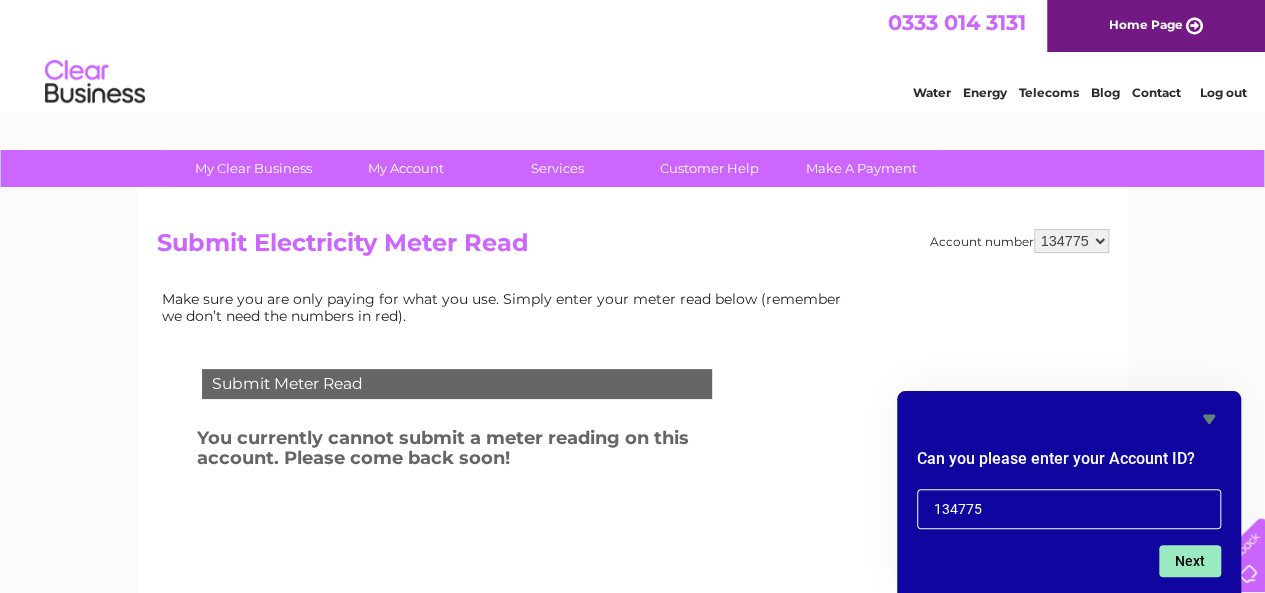type on "134775" 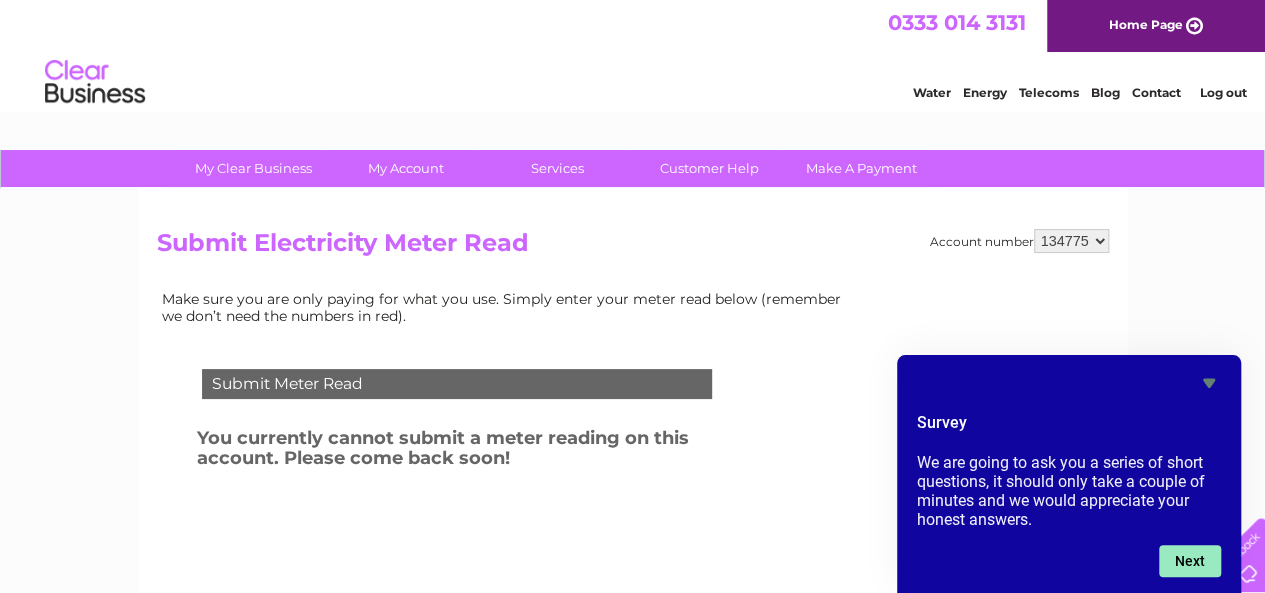 click on "Next" at bounding box center (1190, 561) 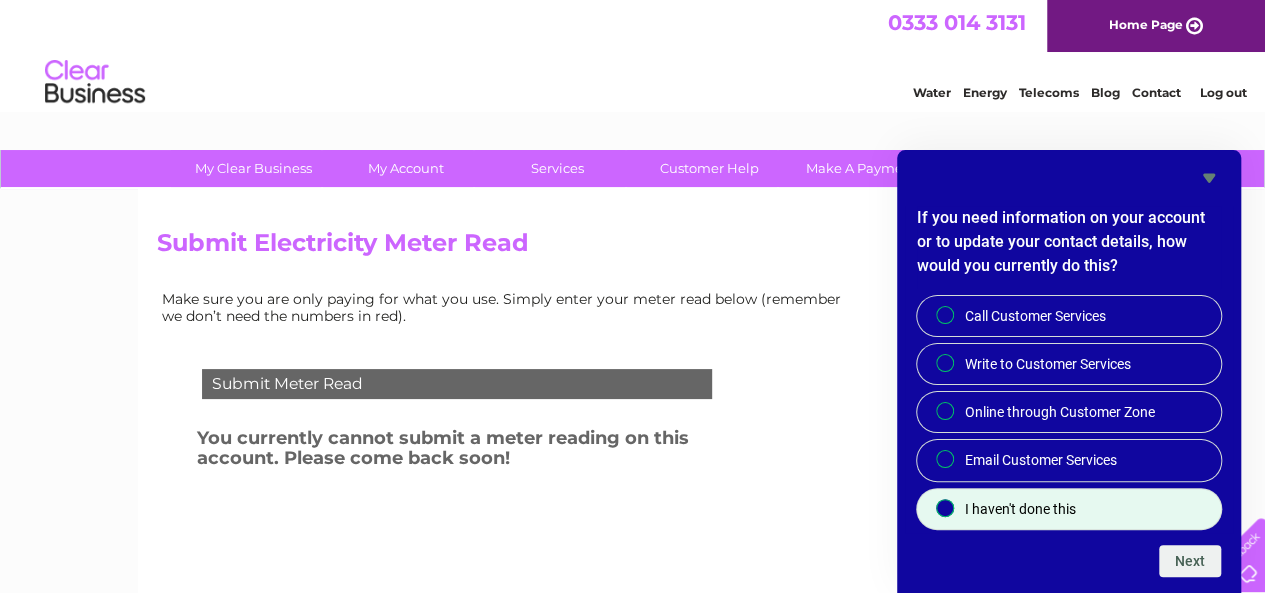 click on "I haven't done this" at bounding box center (946, 509) 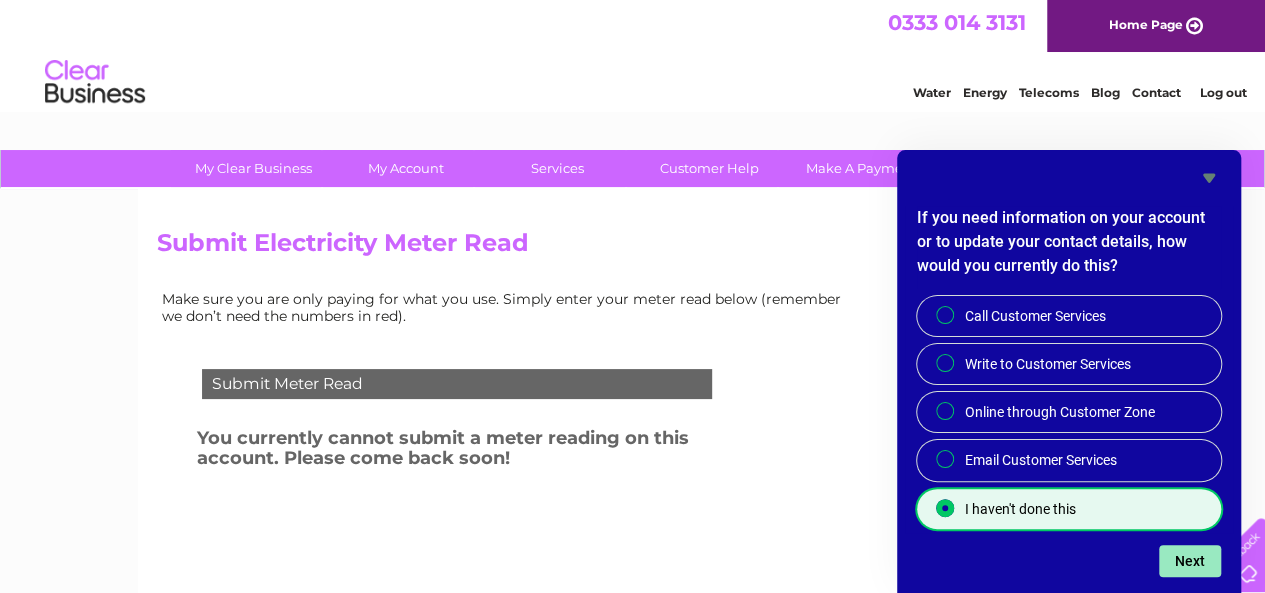 click on "Next" at bounding box center (1190, 561) 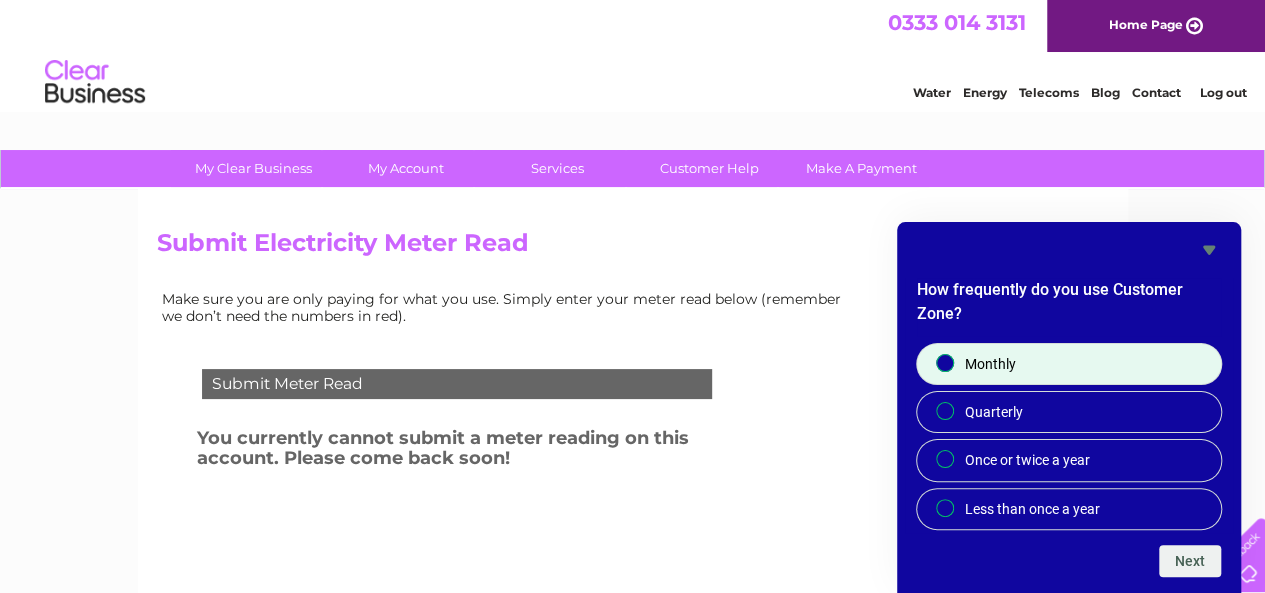 click on "Monthly" at bounding box center [946, 364] 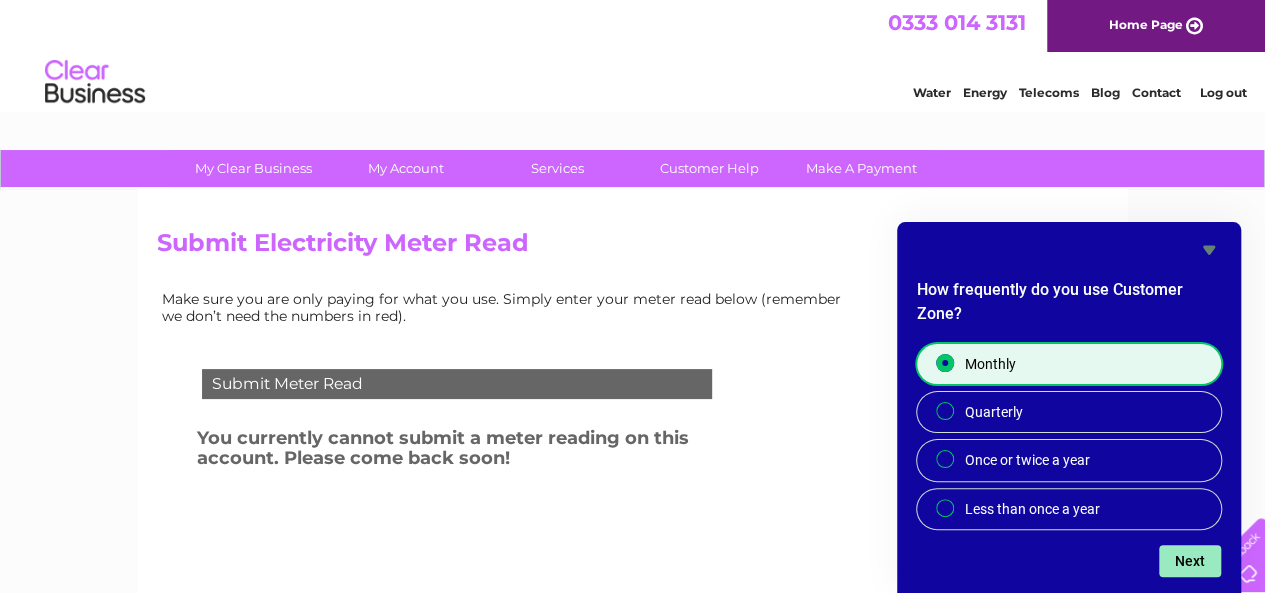 click on "Next" at bounding box center (1190, 561) 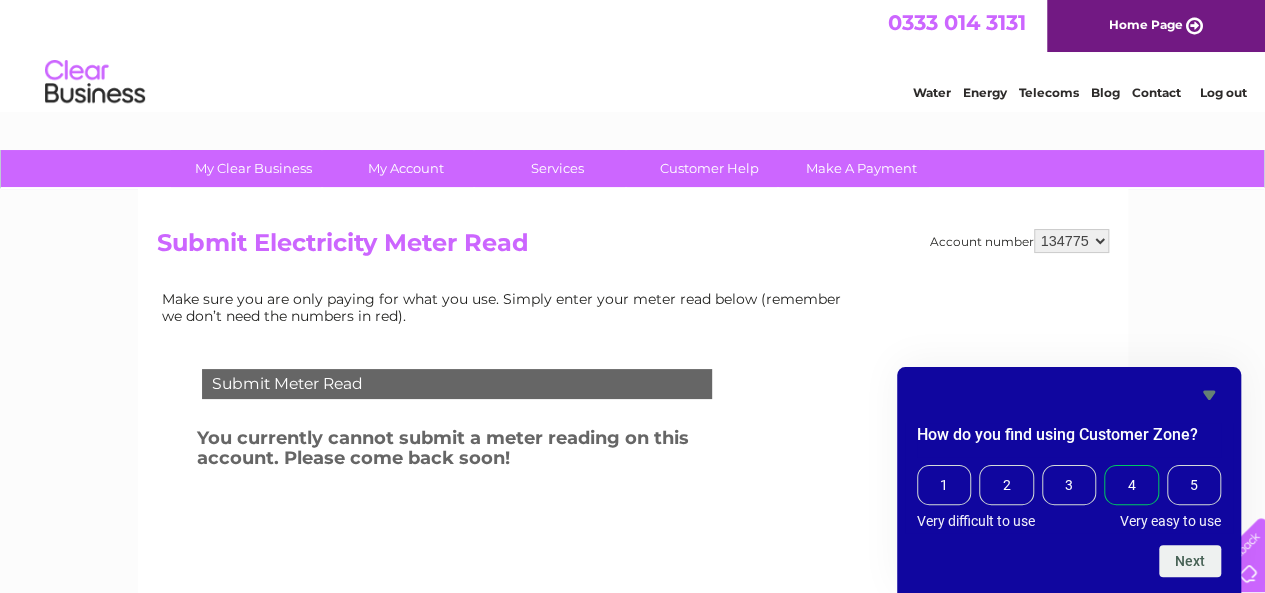 click on "4" at bounding box center [1131, 485] 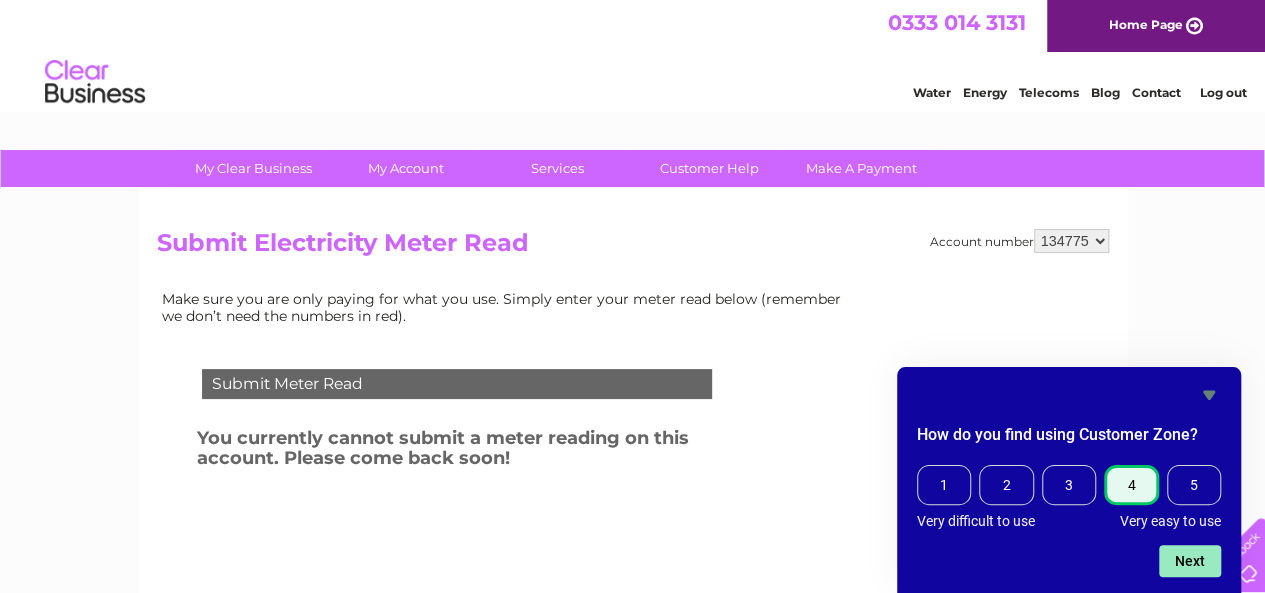 click on "Next" at bounding box center (1190, 561) 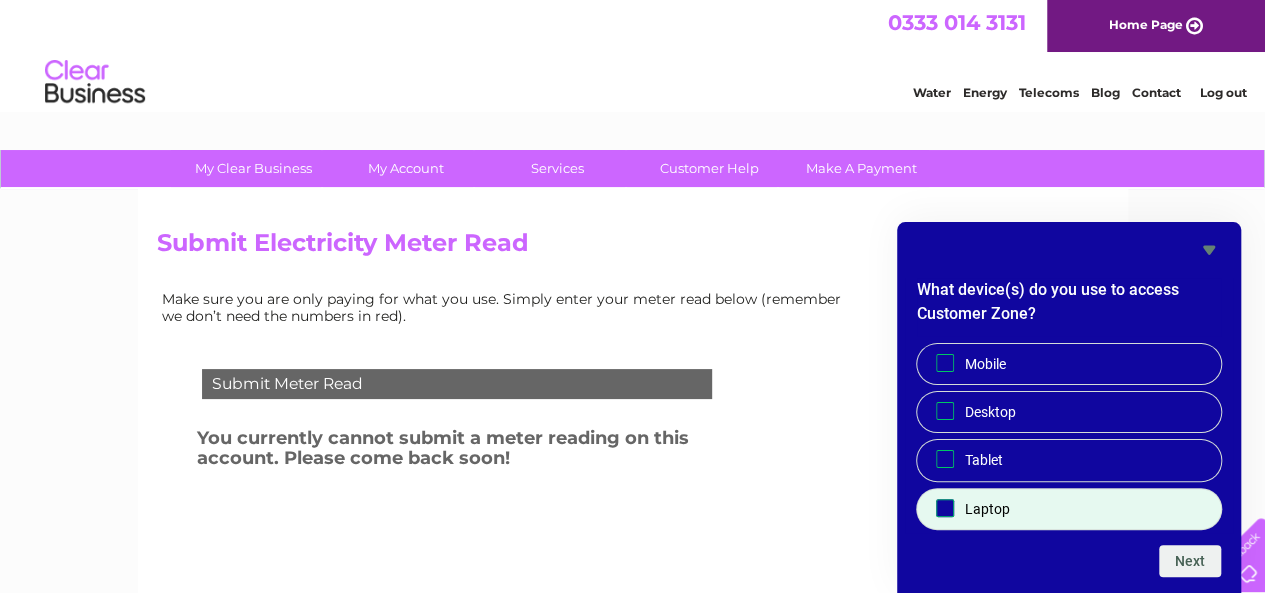 click on "Laptop" at bounding box center [945, 507] 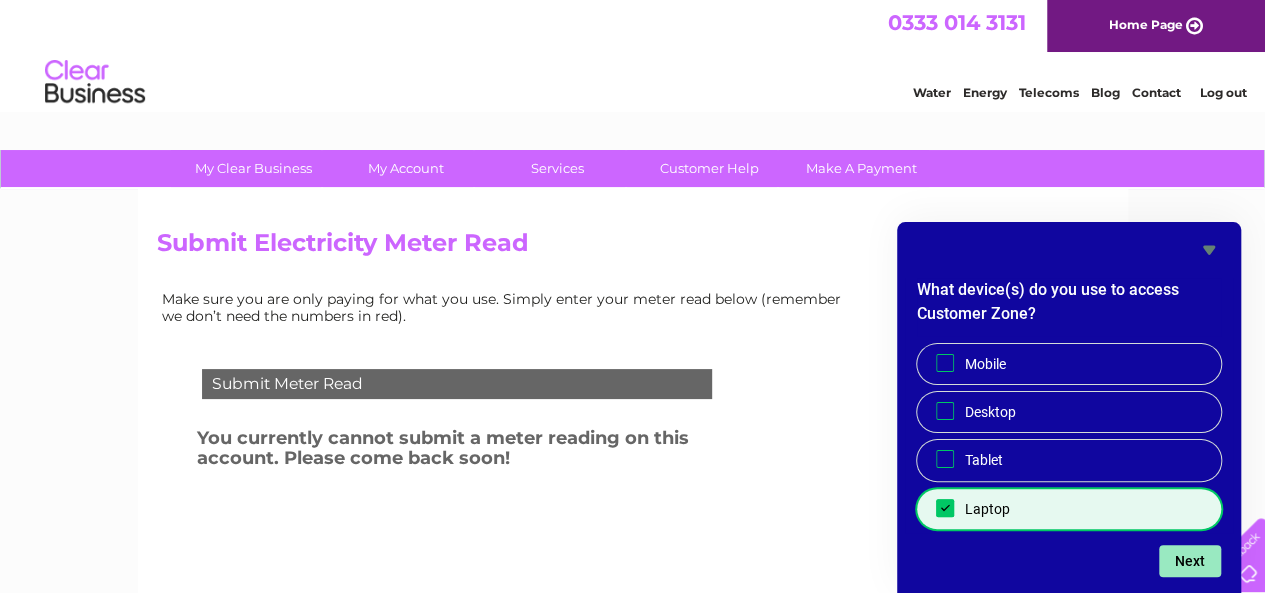 click on "Next" at bounding box center (1190, 561) 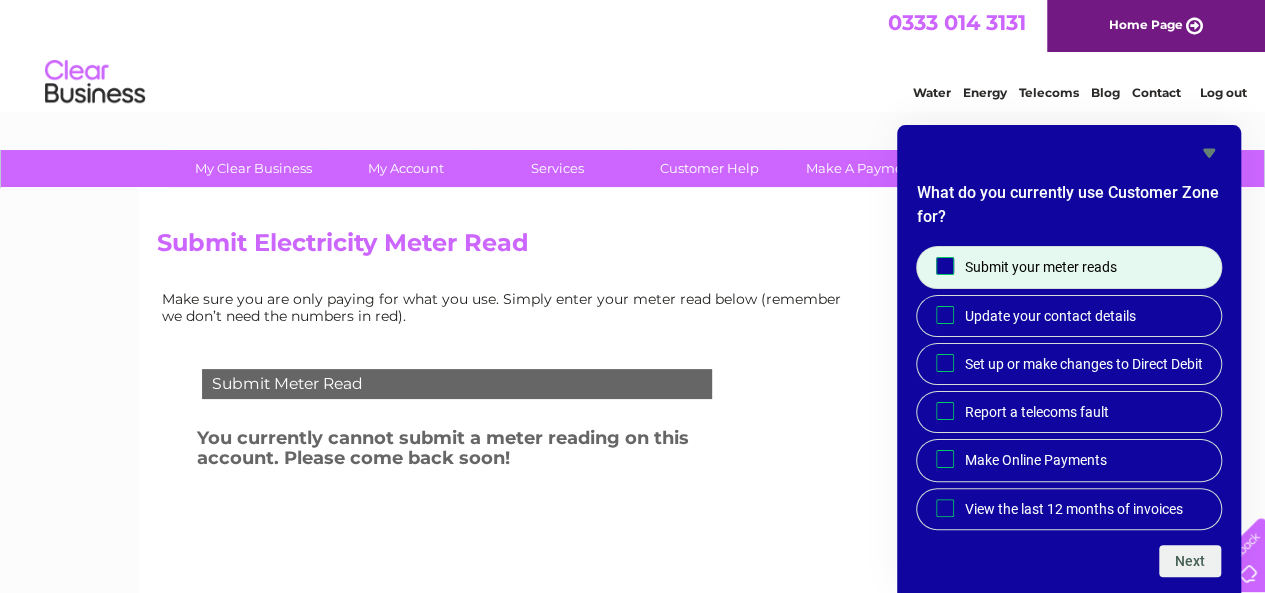 click at bounding box center [945, 266] 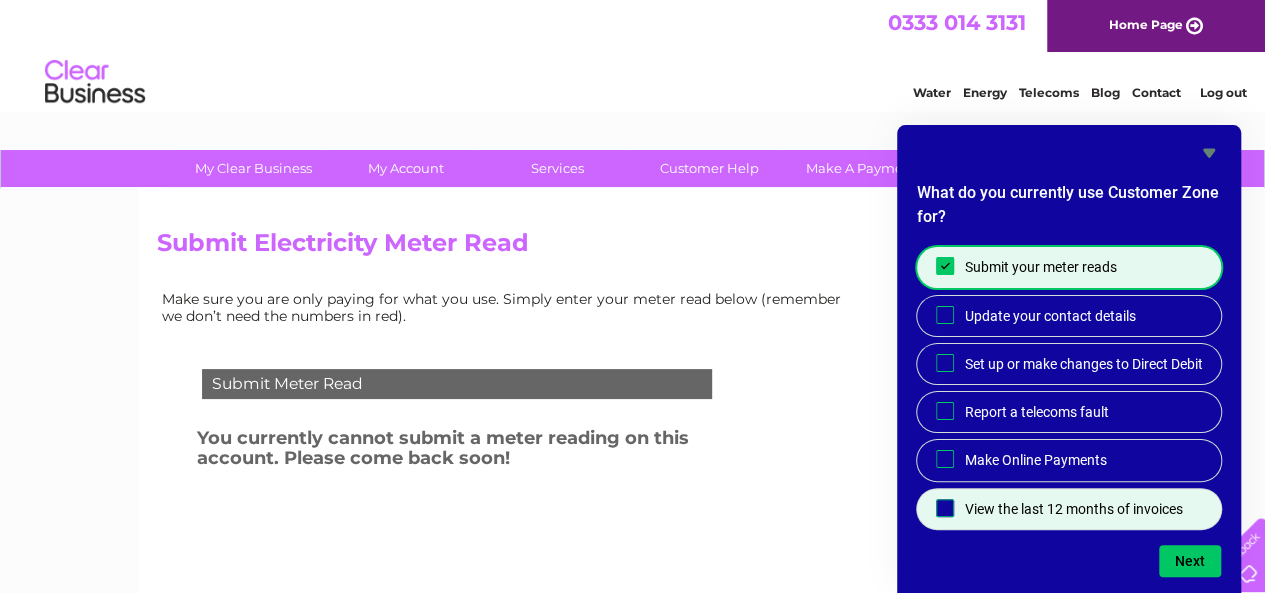 click on "View the last 12 months of invoices" at bounding box center [945, 507] 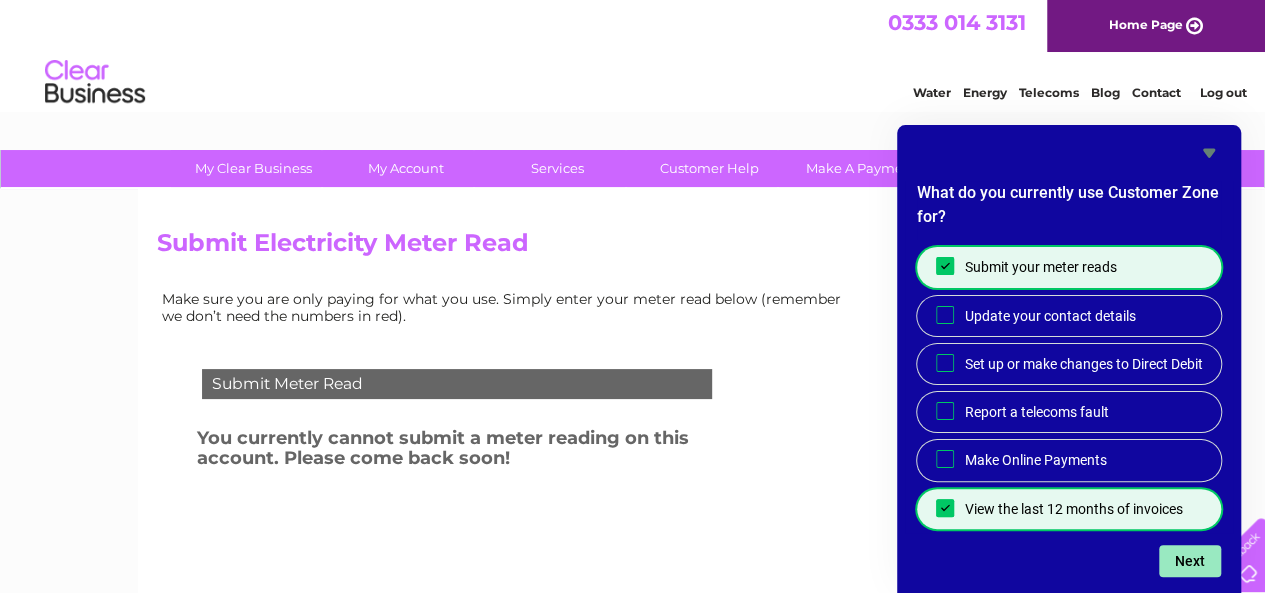 click on "Next" at bounding box center [1190, 561] 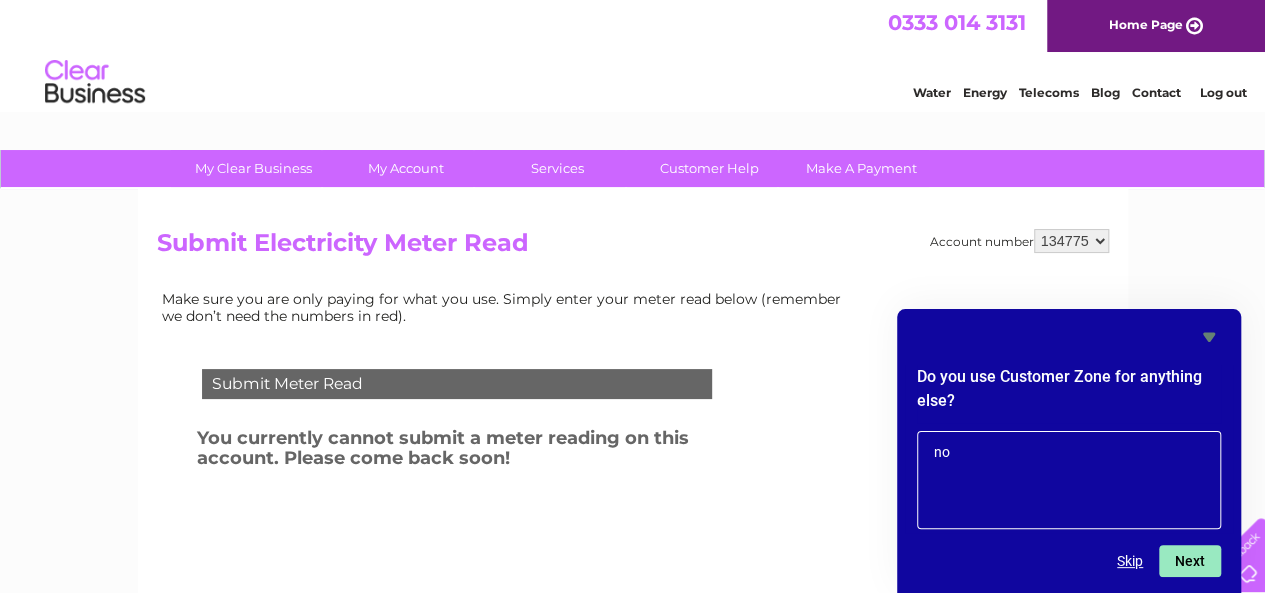type on "no" 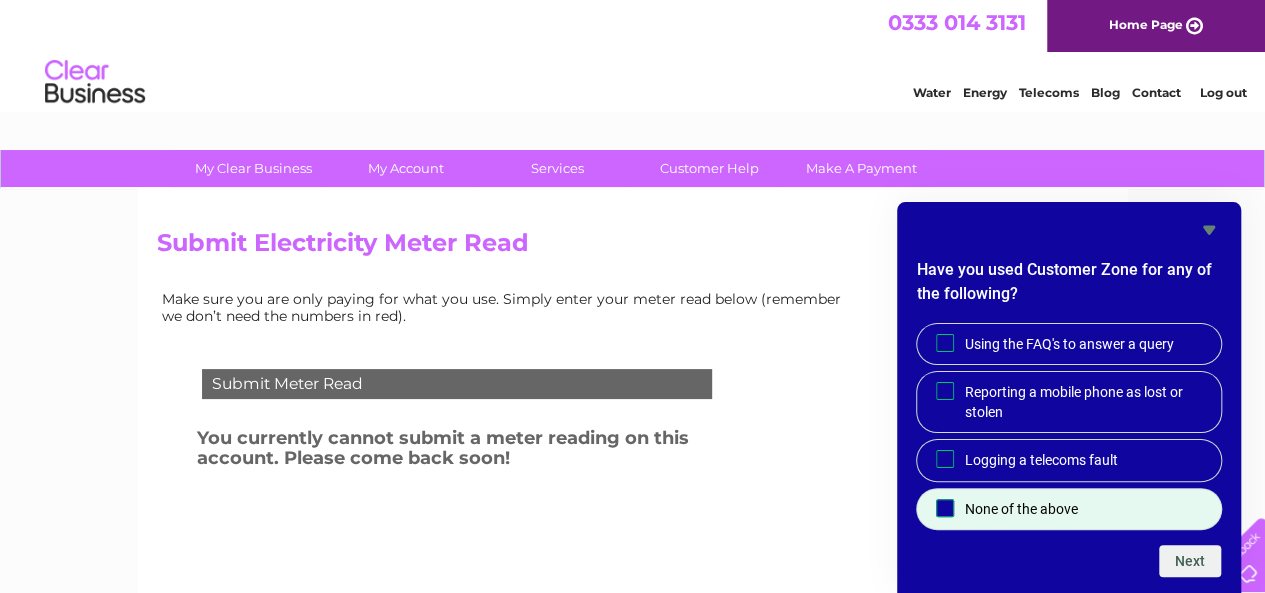 click on "None of the above" at bounding box center [945, 507] 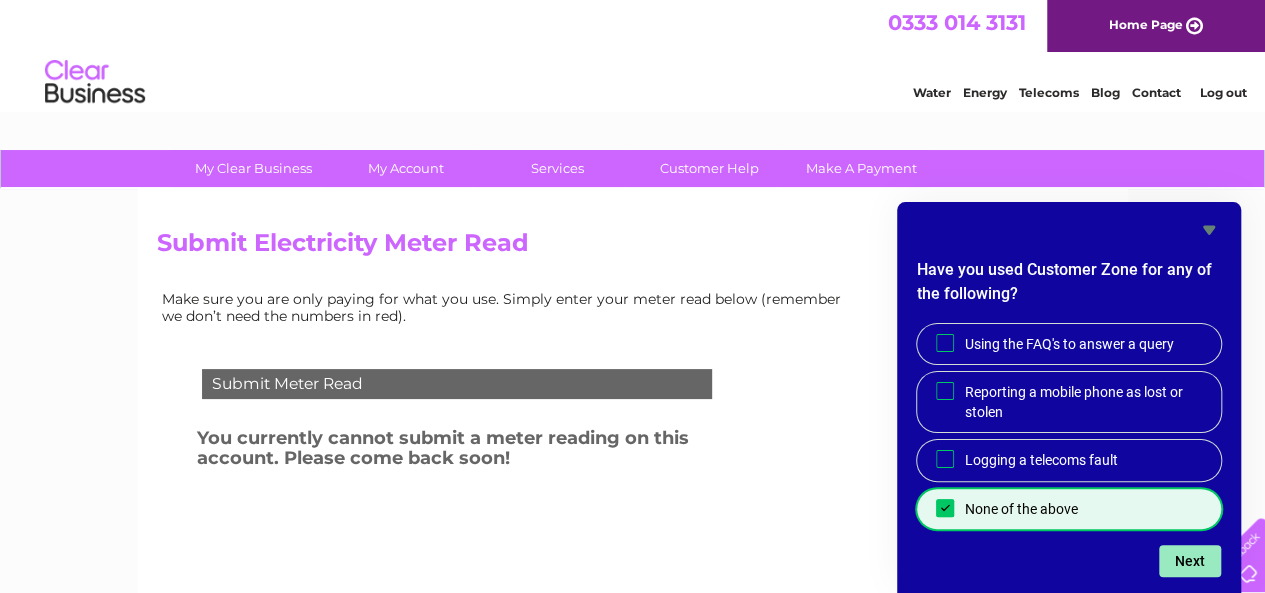 click on "Next" at bounding box center [1190, 561] 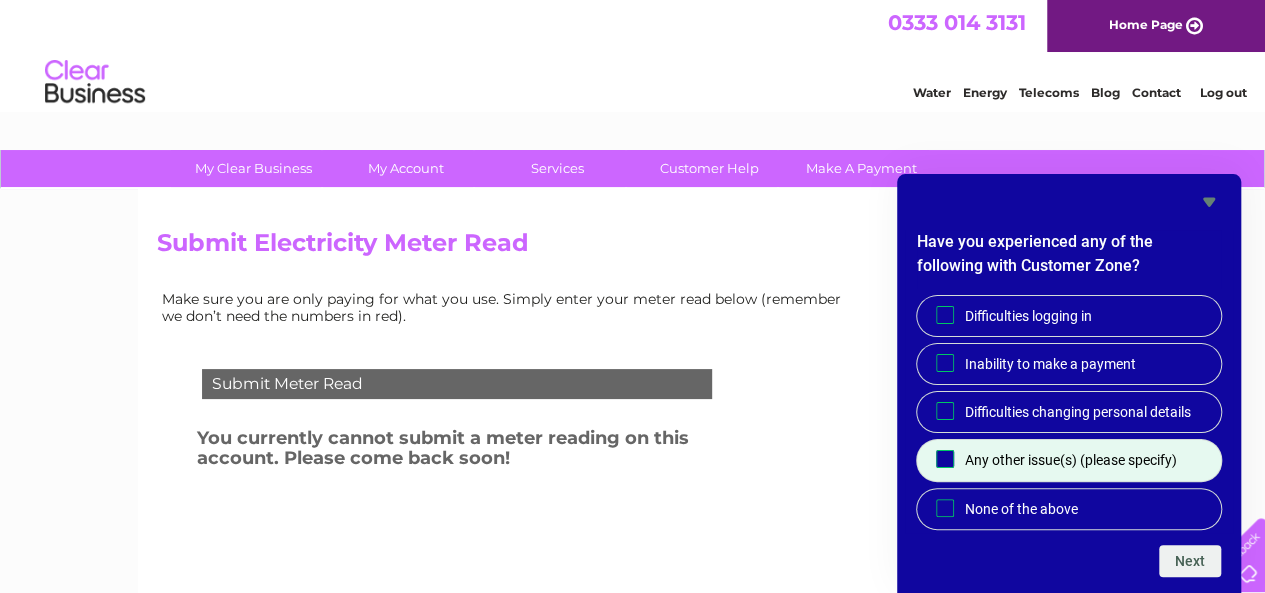 click on "Any other issue(s) (please specify)" at bounding box center [945, 459] 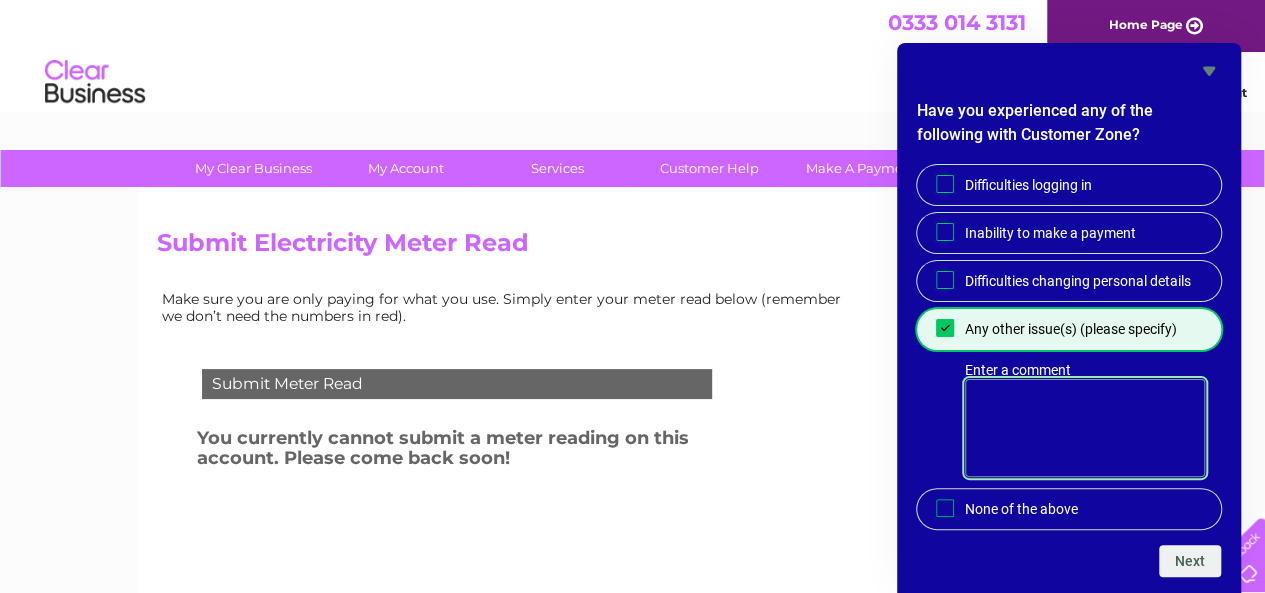 click on "Enter a comment" at bounding box center [1085, 428] 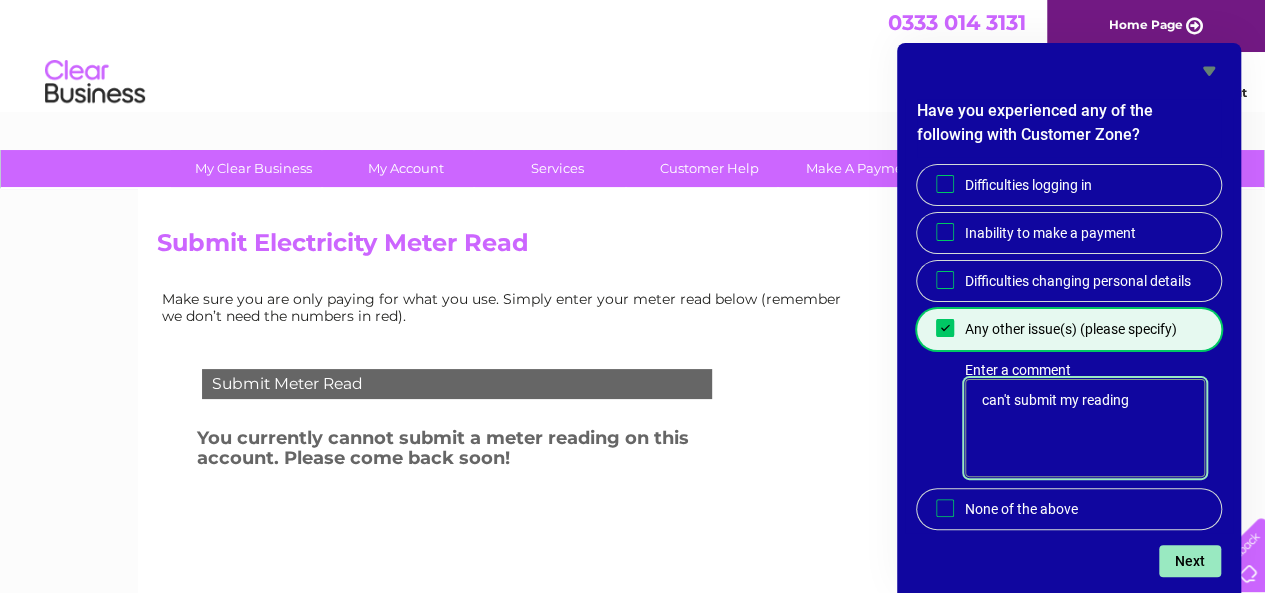 type on "can't submit my reading" 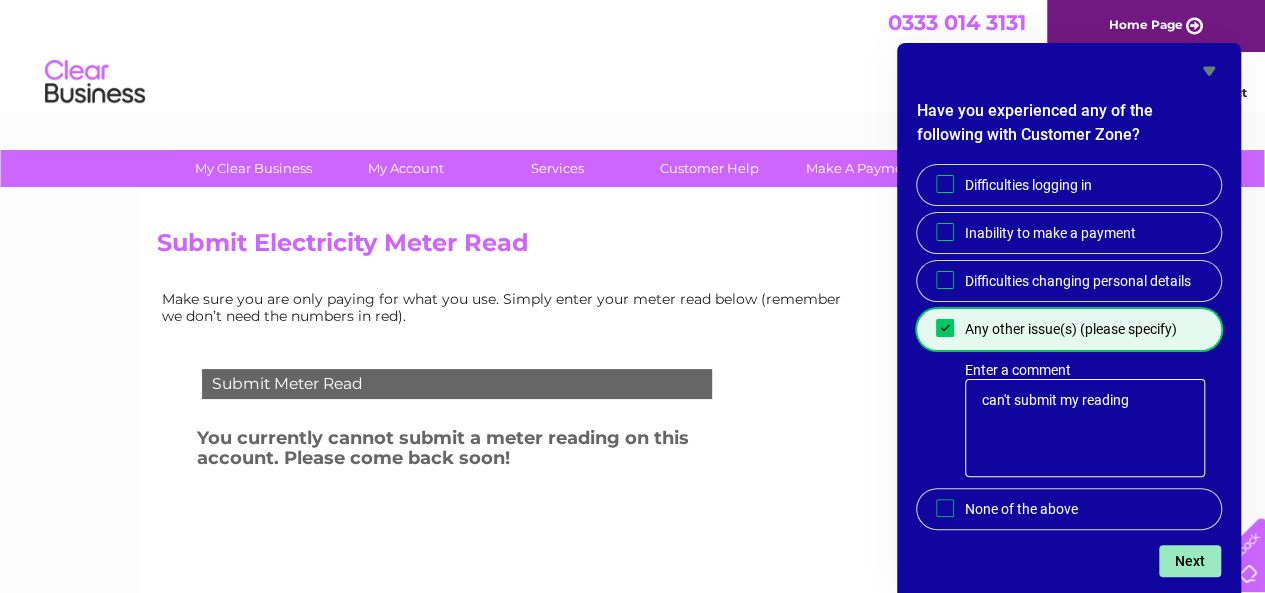 click on "Next" at bounding box center [1190, 561] 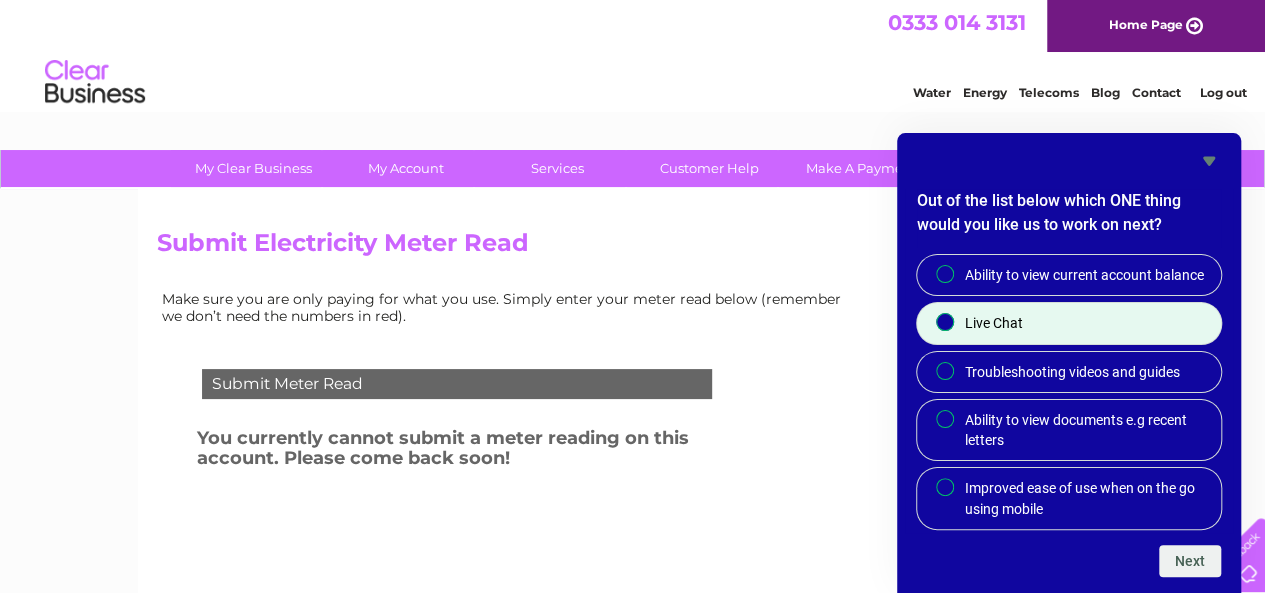 click on "Live Chat" at bounding box center (946, 323) 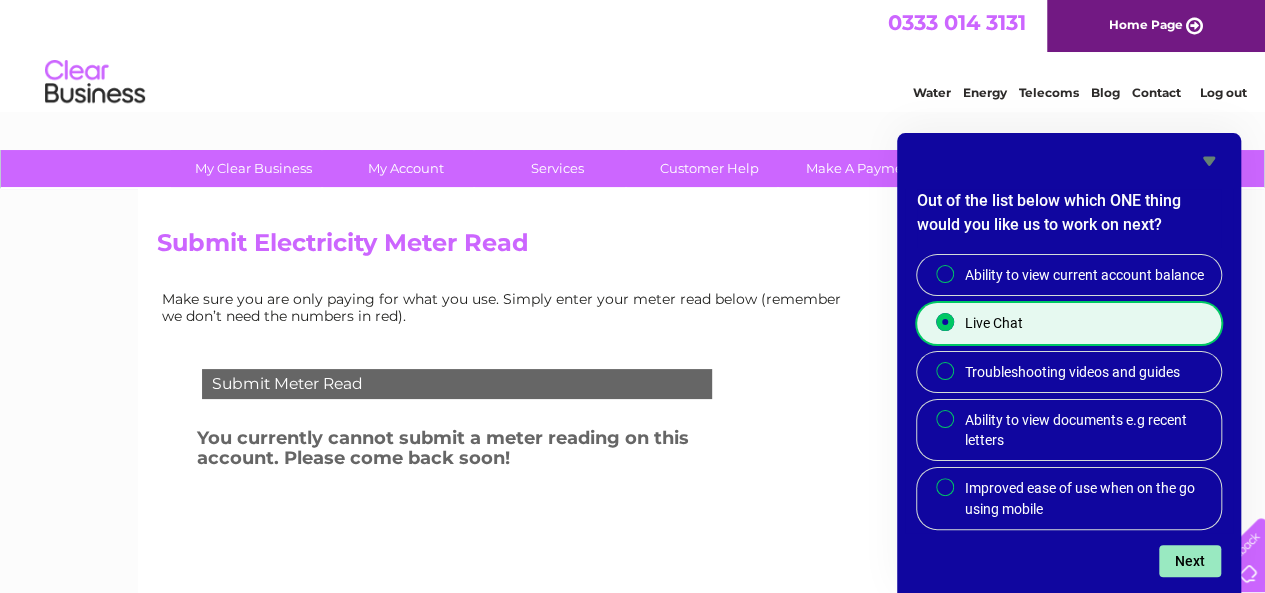 click on "Next" at bounding box center [1190, 561] 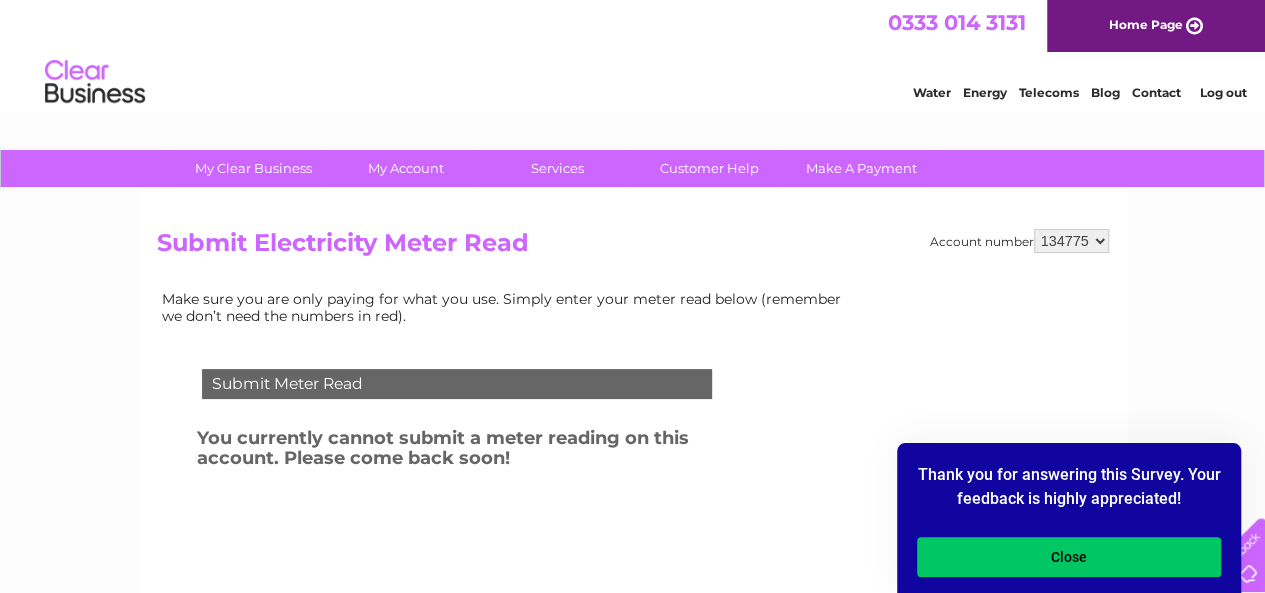 click on "Close" at bounding box center [1069, 557] 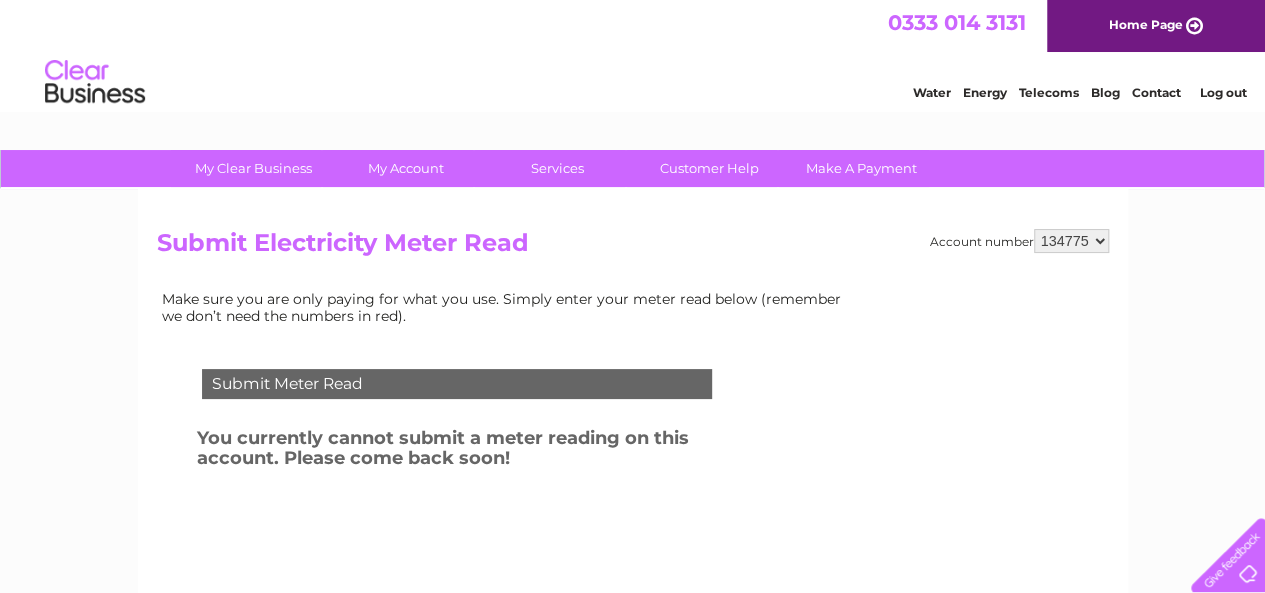 click on "Log out" at bounding box center (1222, 92) 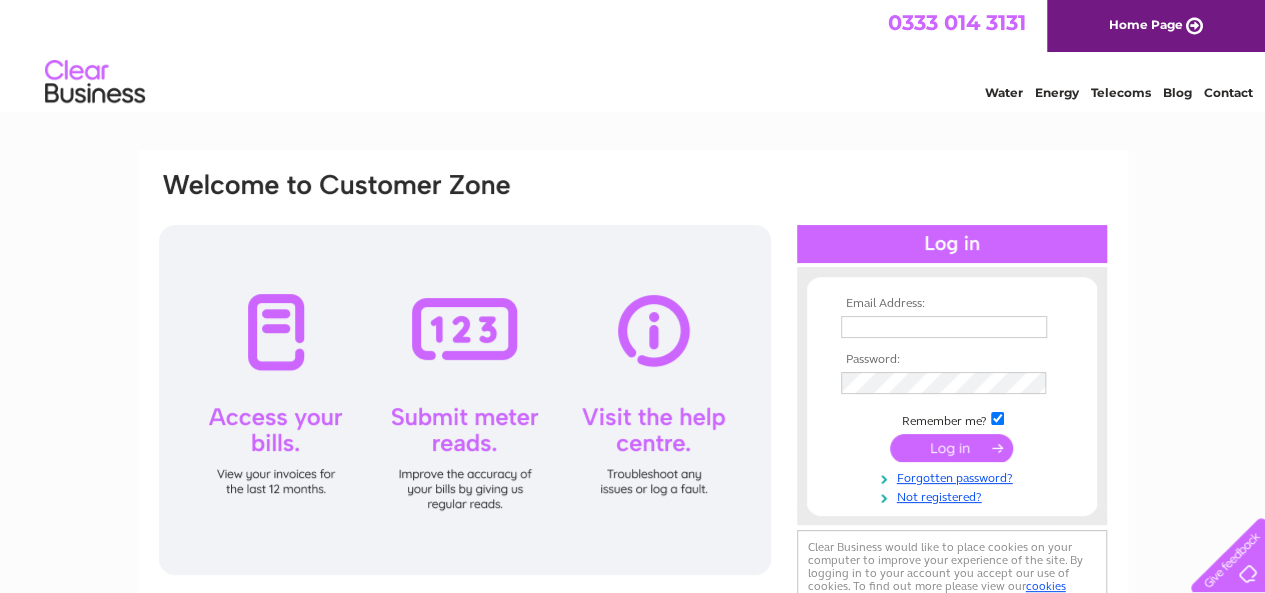 scroll, scrollTop: 0, scrollLeft: 0, axis: both 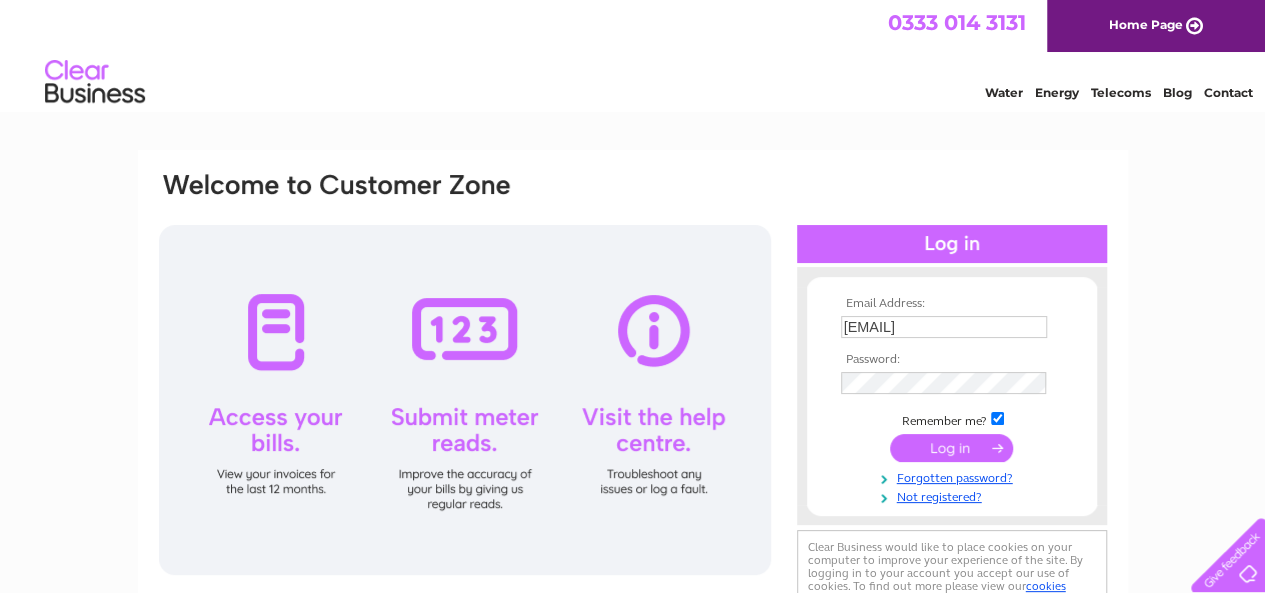 click at bounding box center [951, 448] 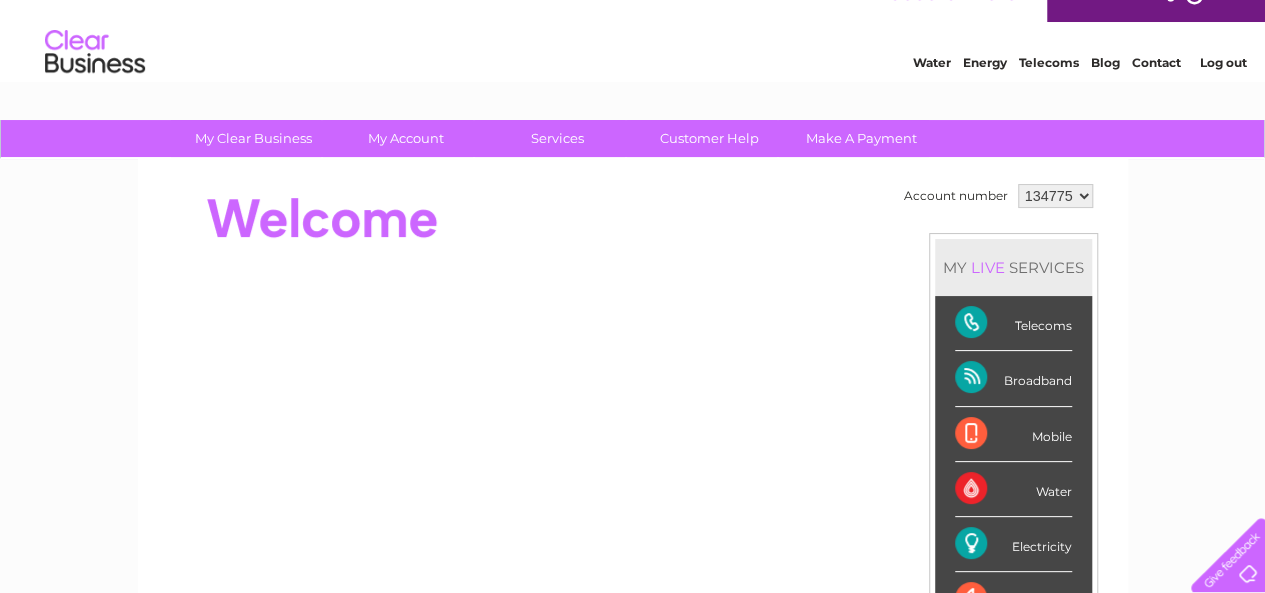 scroll, scrollTop: 0, scrollLeft: 0, axis: both 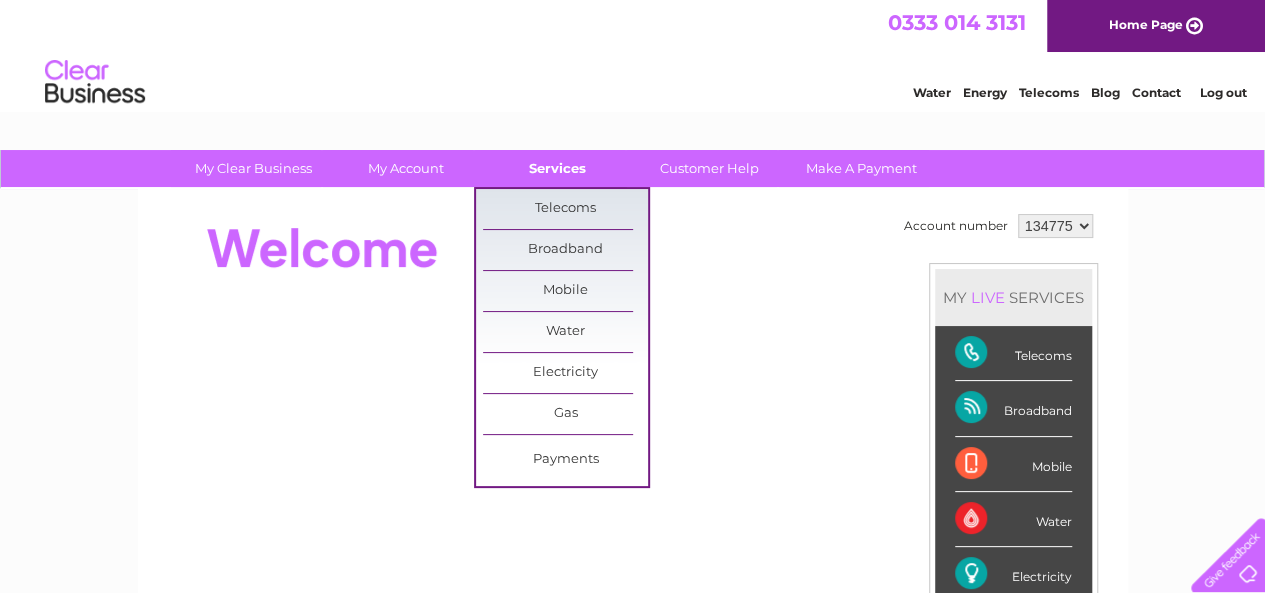 click on "Services" at bounding box center (557, 168) 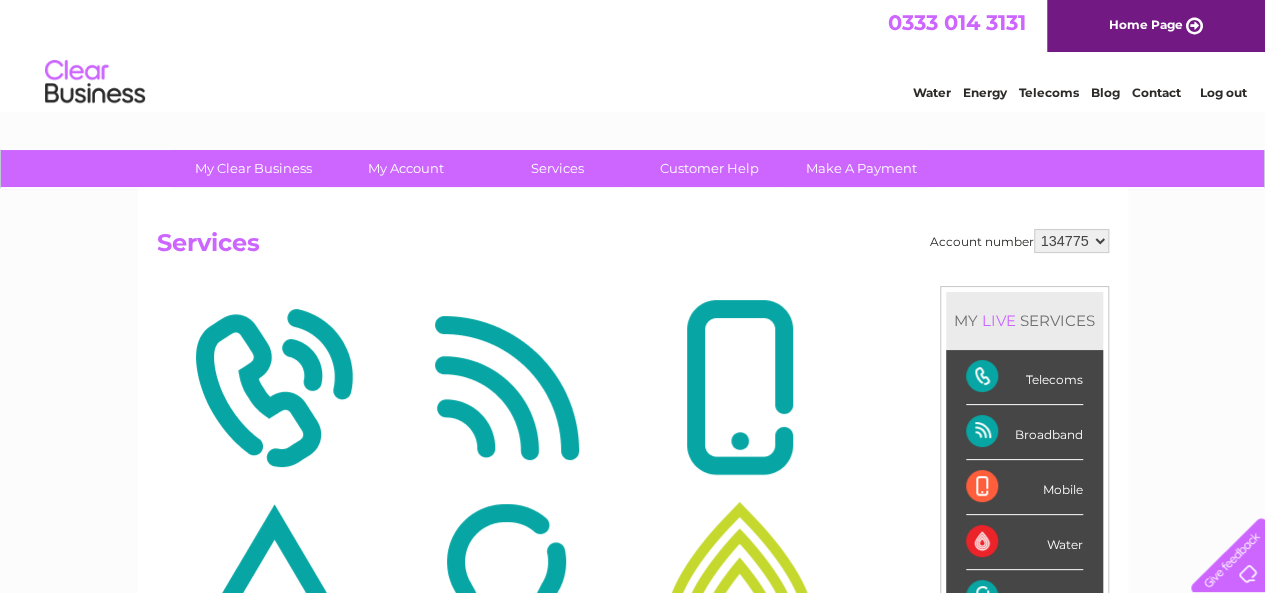 scroll, scrollTop: 0, scrollLeft: 0, axis: both 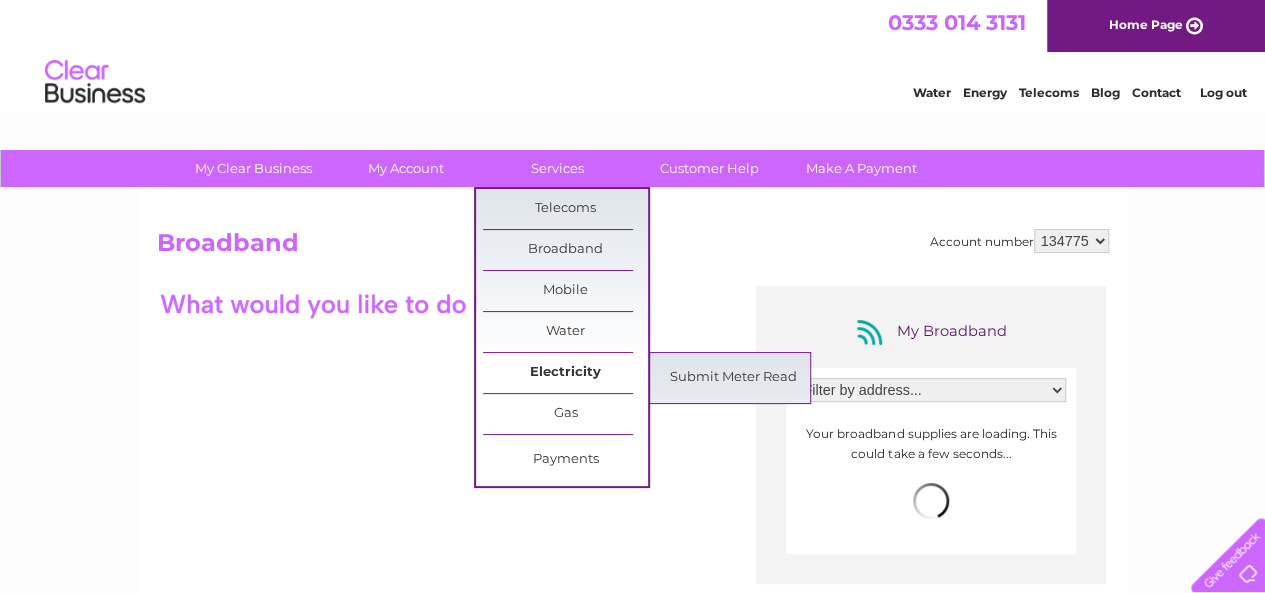 click on "Electricity" at bounding box center (565, 373) 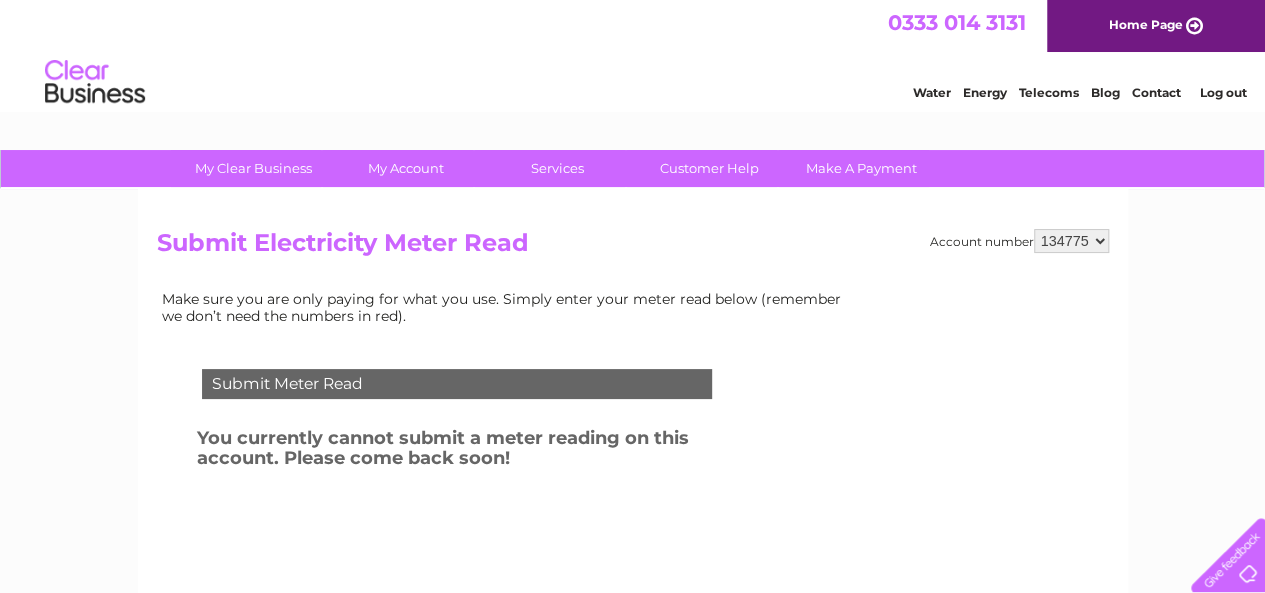 scroll, scrollTop: 0, scrollLeft: 0, axis: both 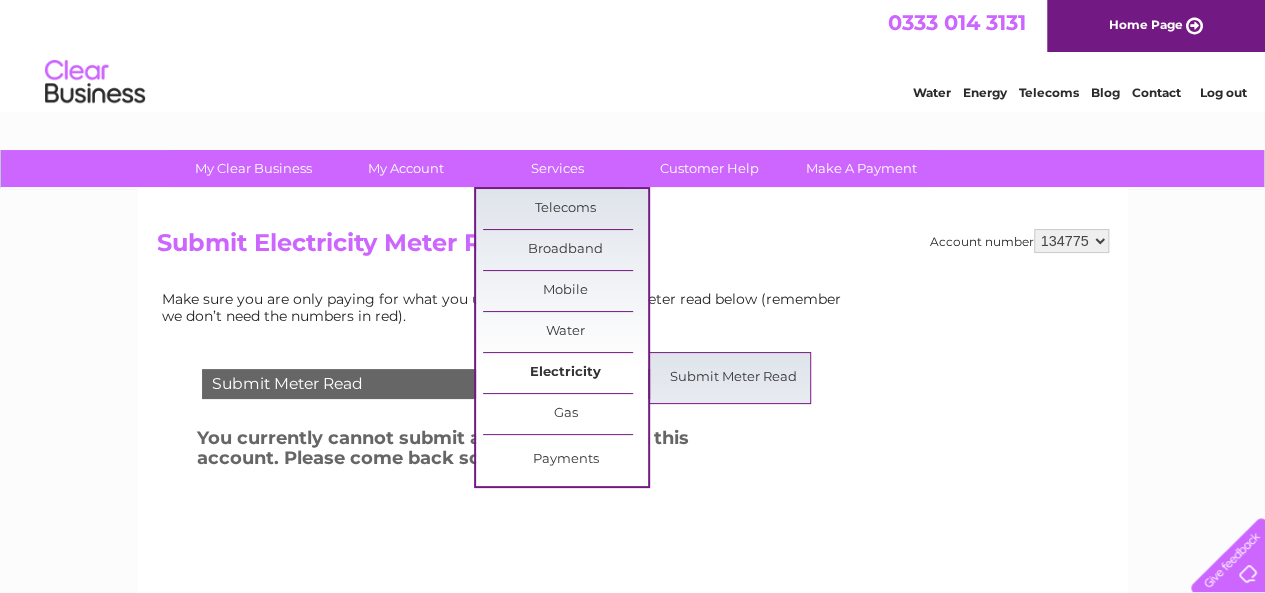 click on "Electricity" at bounding box center [565, 373] 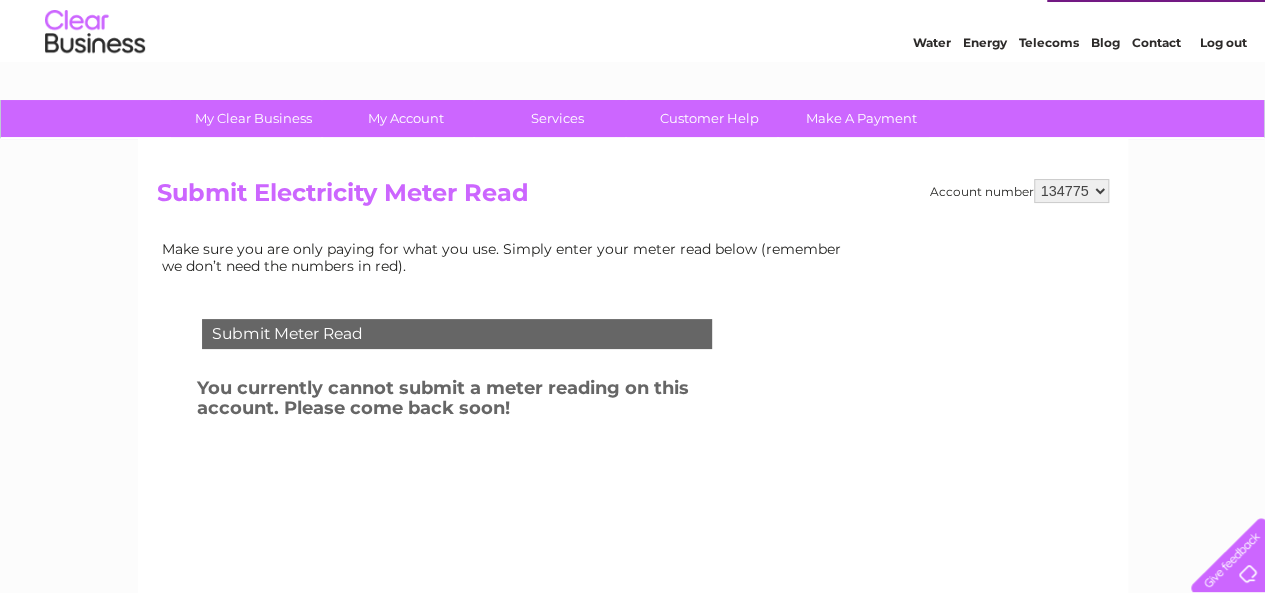 scroll, scrollTop: 0, scrollLeft: 0, axis: both 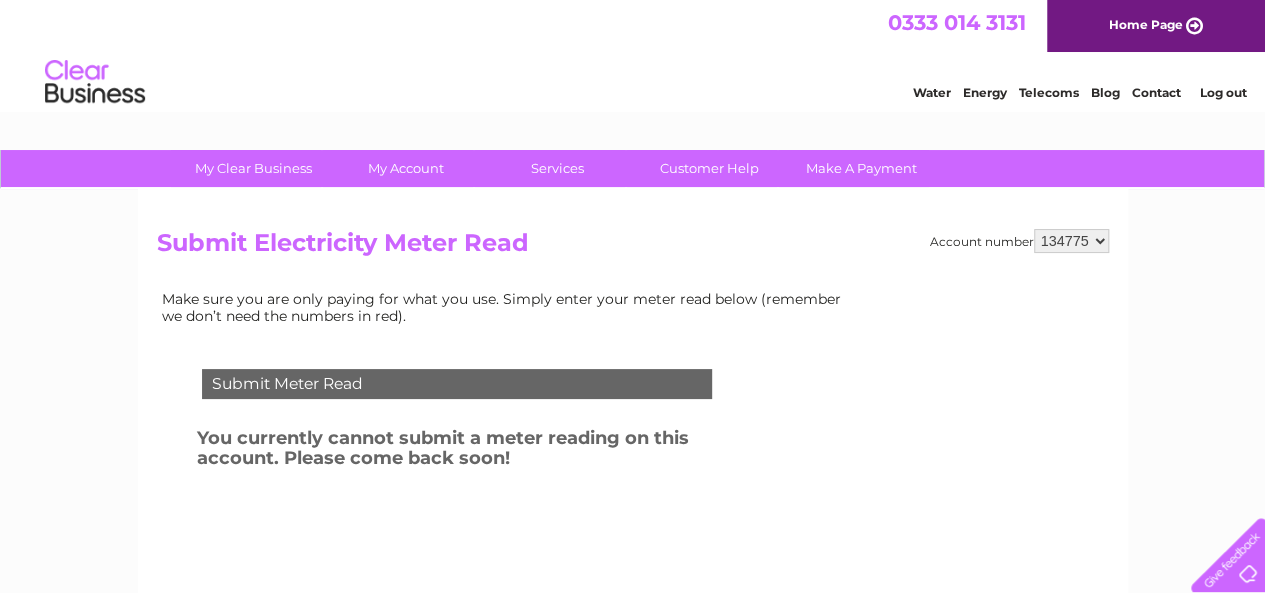 click on "Log out" at bounding box center (1222, 92) 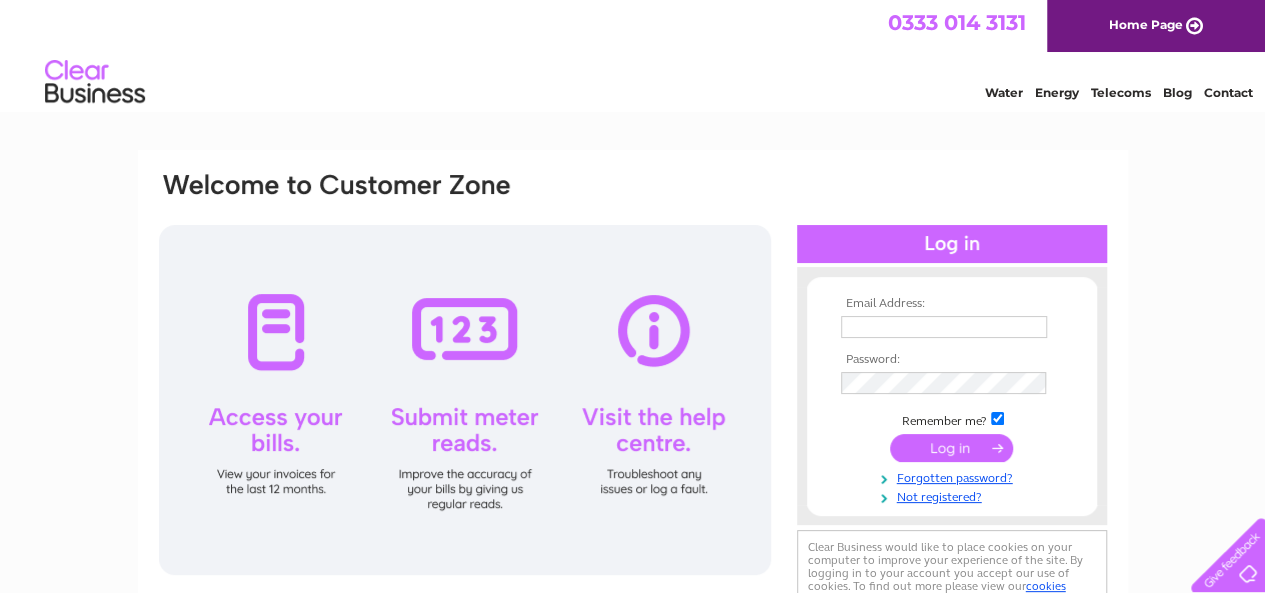 scroll, scrollTop: 0, scrollLeft: 0, axis: both 